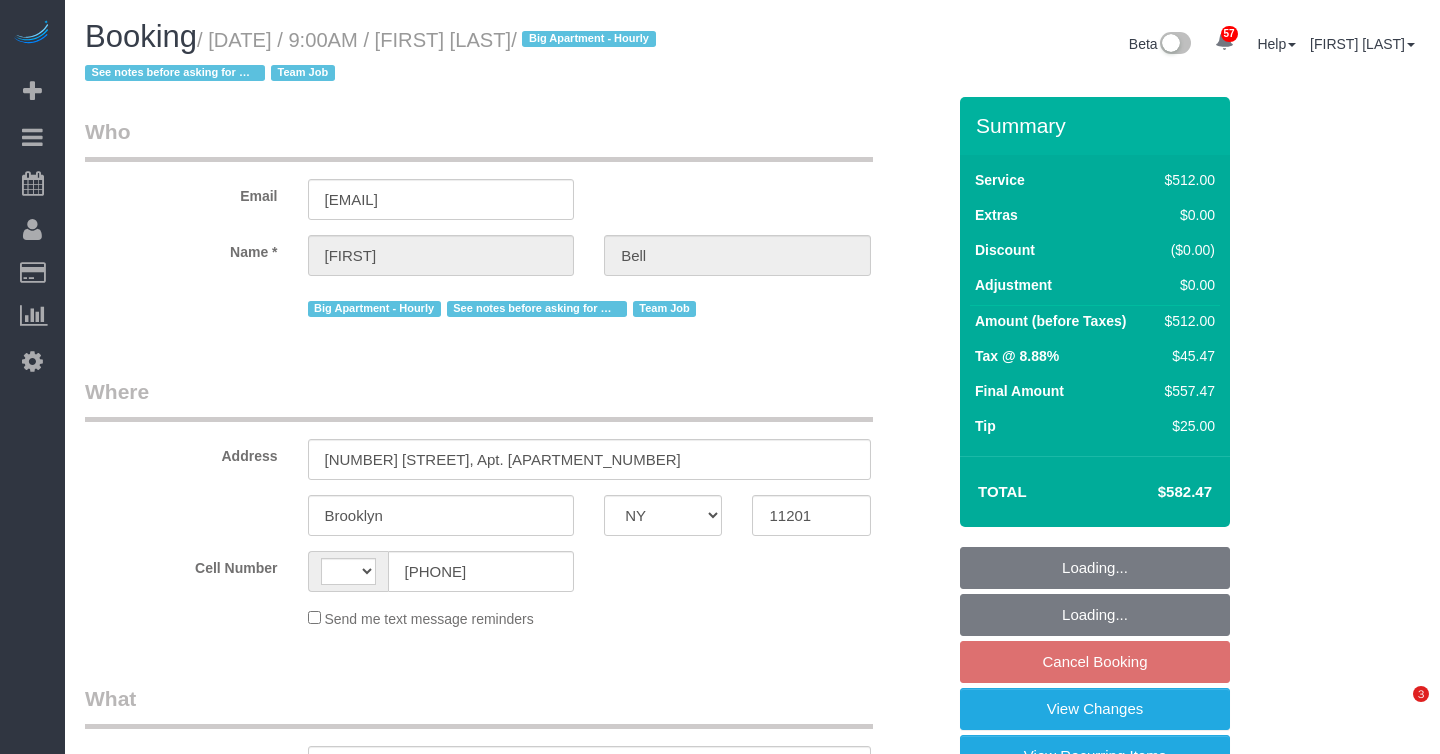 select on "NY" 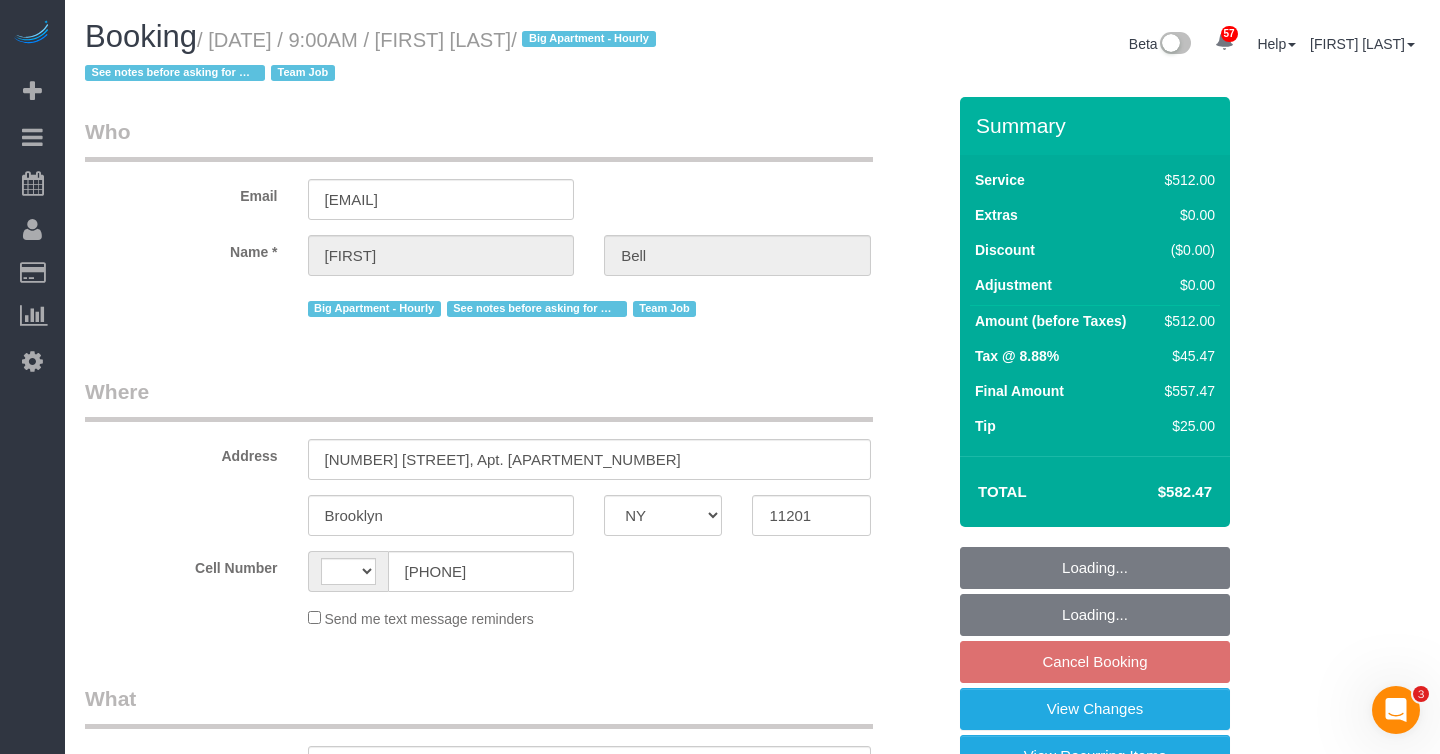 scroll, scrollTop: 0, scrollLeft: 0, axis: both 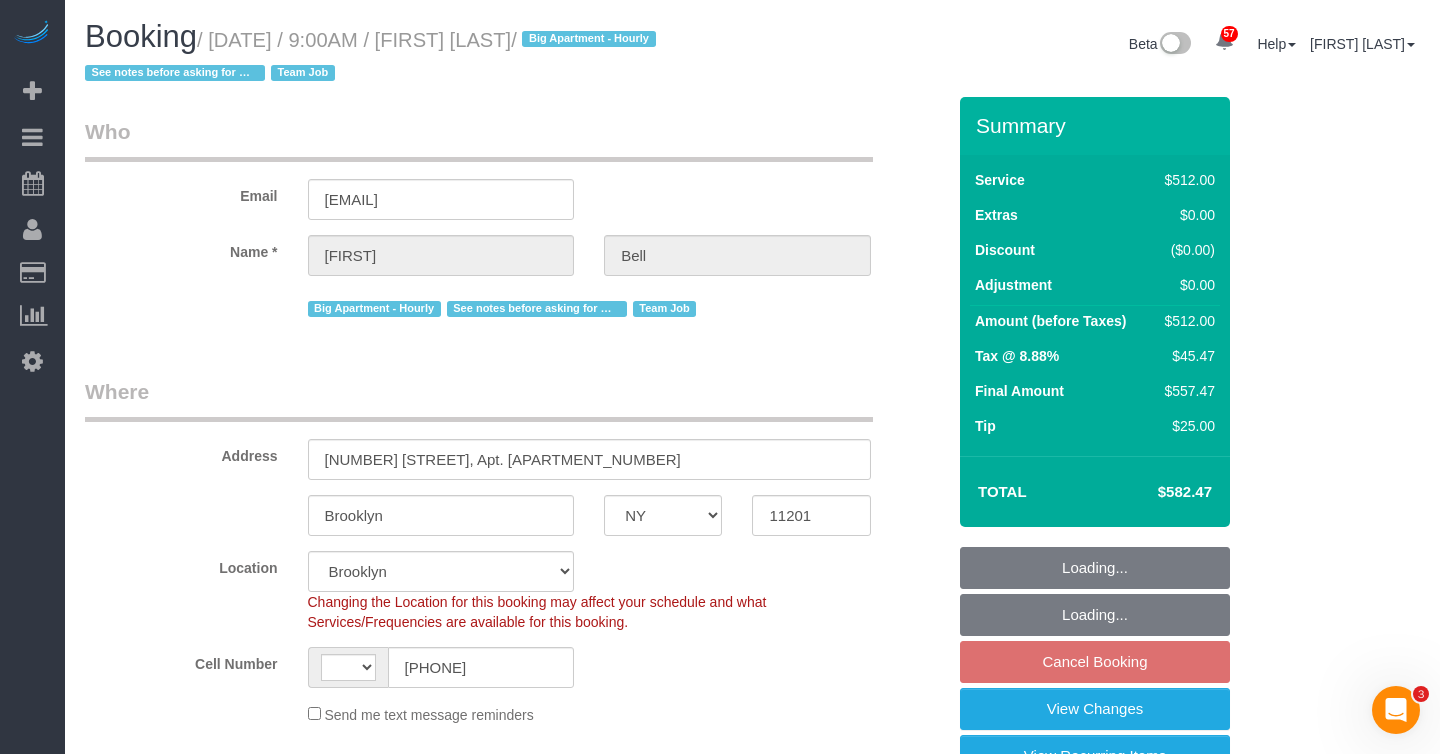 select on "string:US" 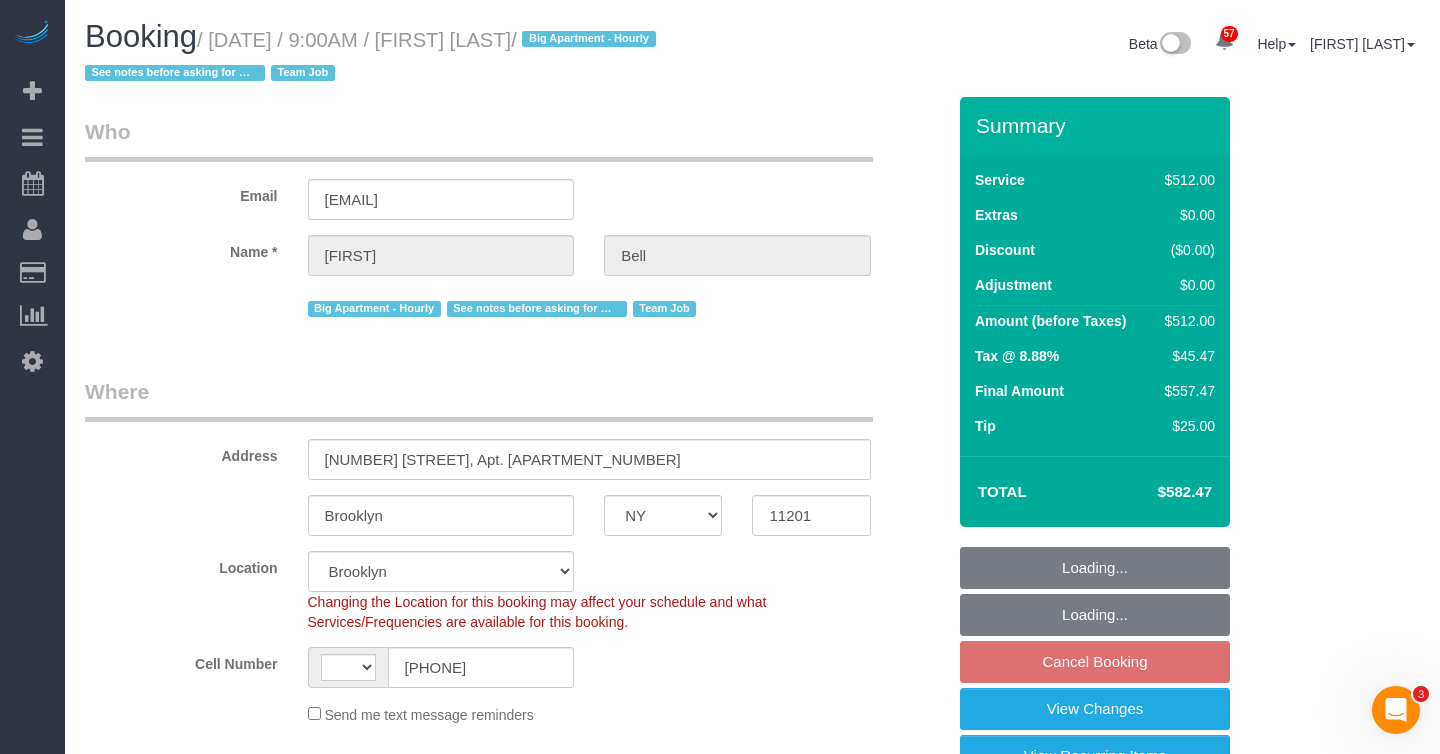select on "object:1143" 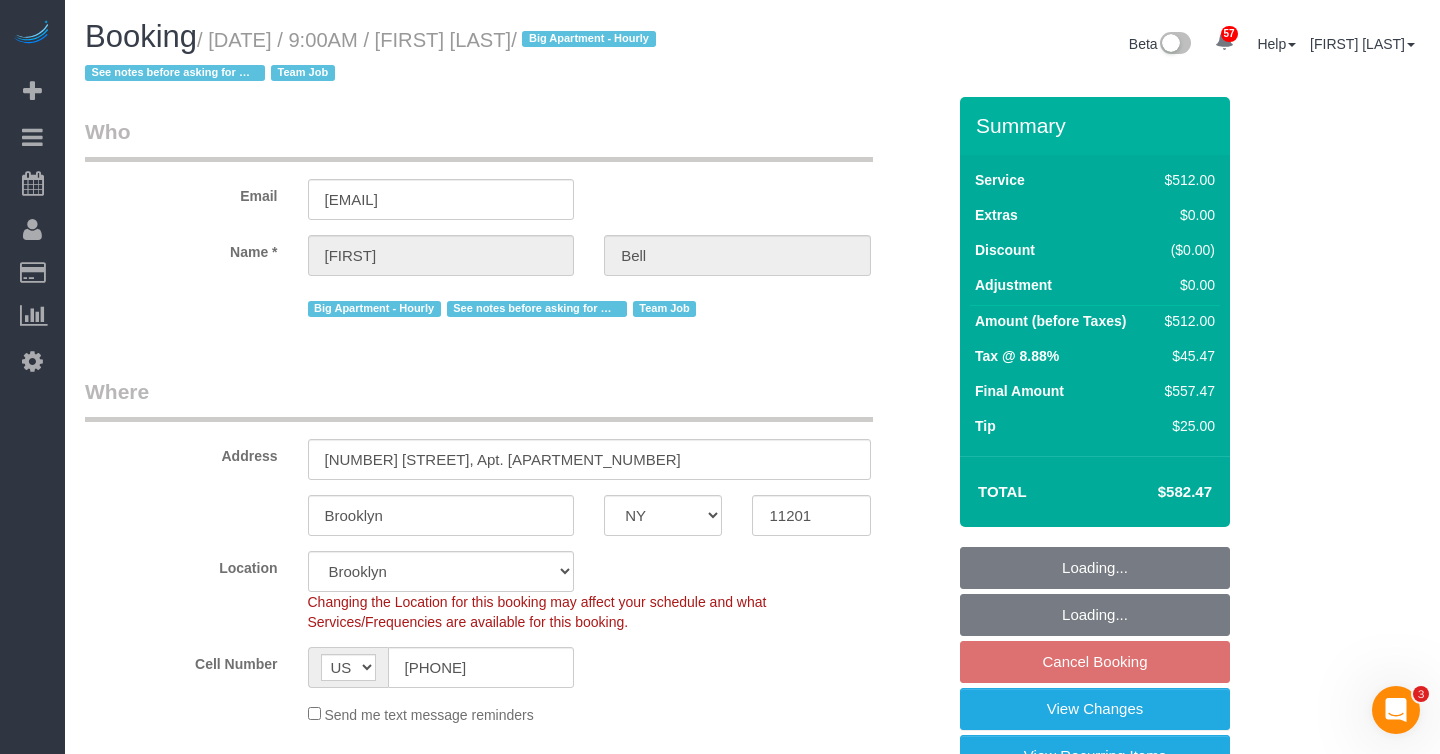 select on "object:1456" 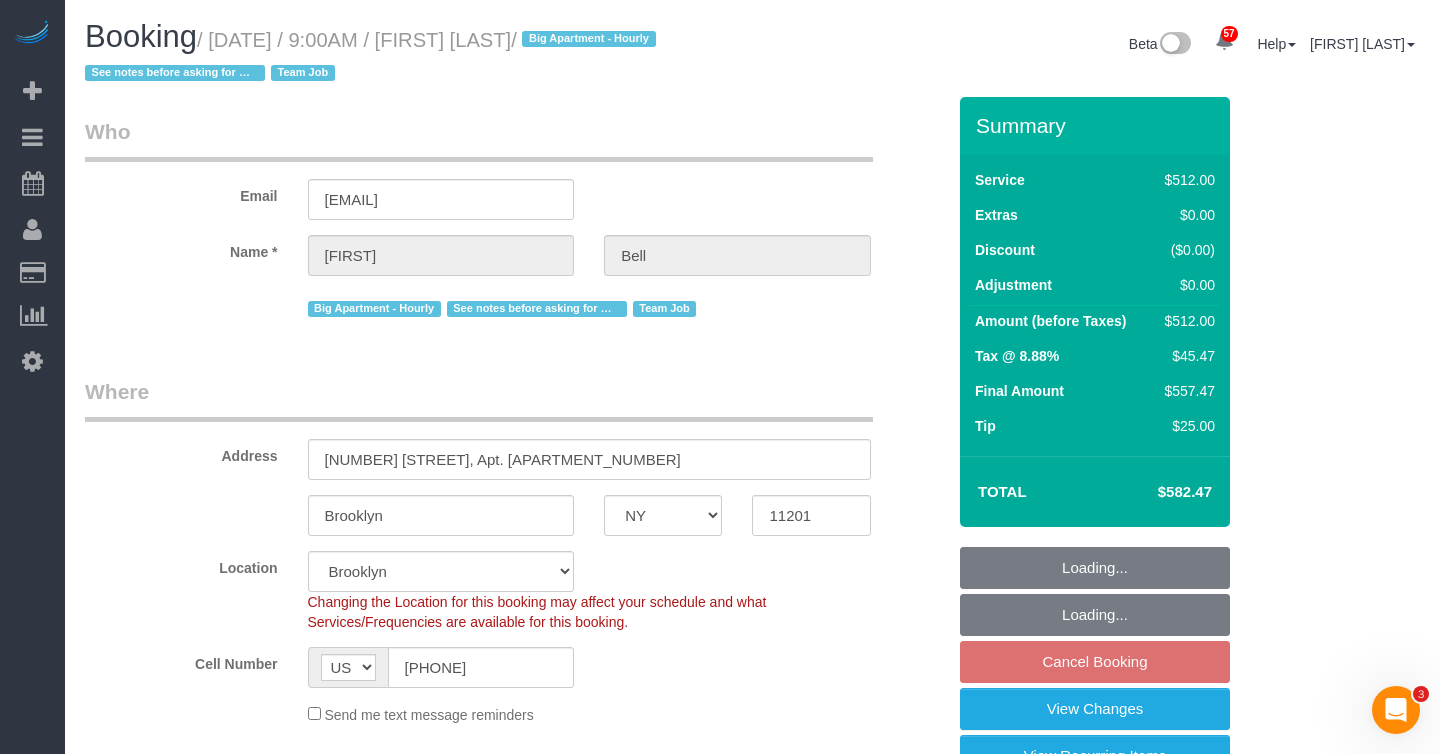select on "string:stripe-pm_1KXFUA4VGloSiKo7ffajs4Qi" 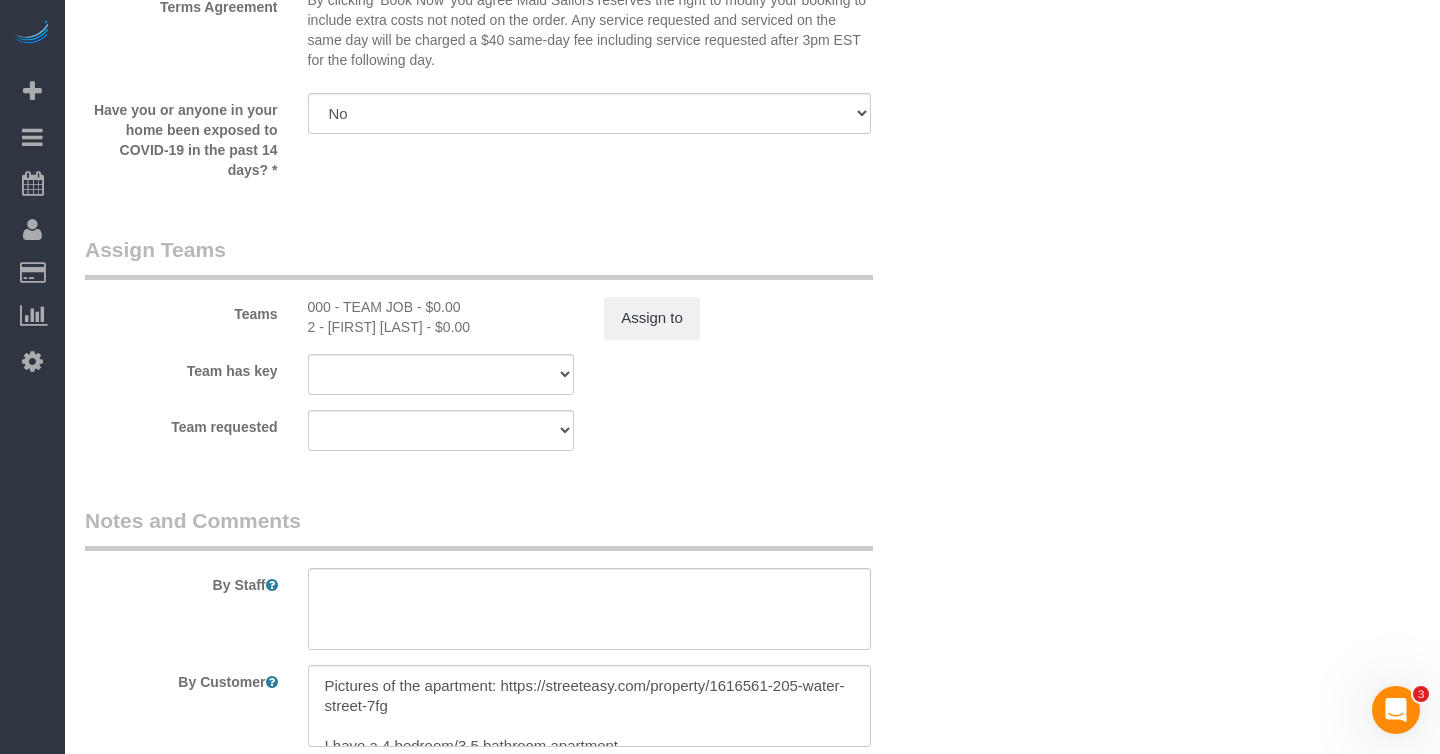 scroll, scrollTop: 2475, scrollLeft: 0, axis: vertical 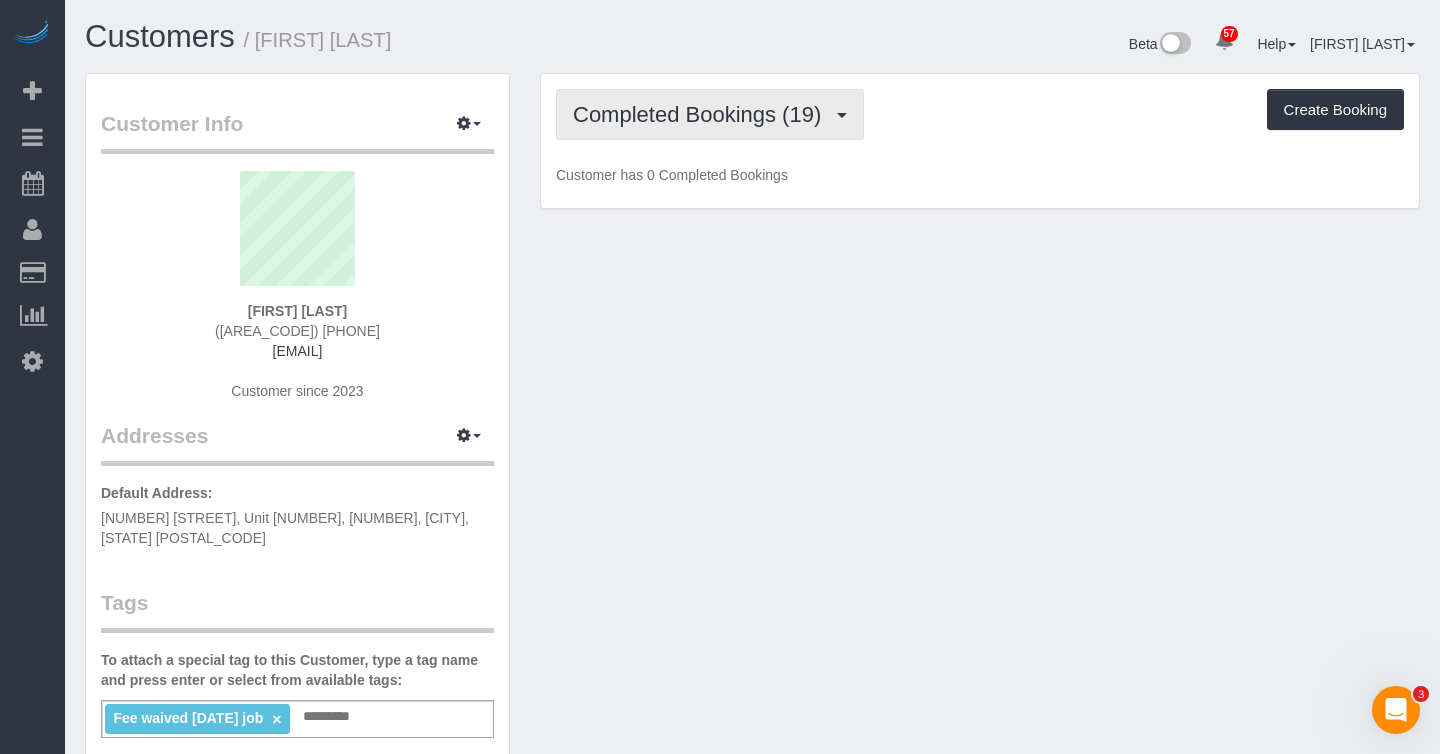 click on "Completed Bookings (19)" at bounding box center [702, 114] 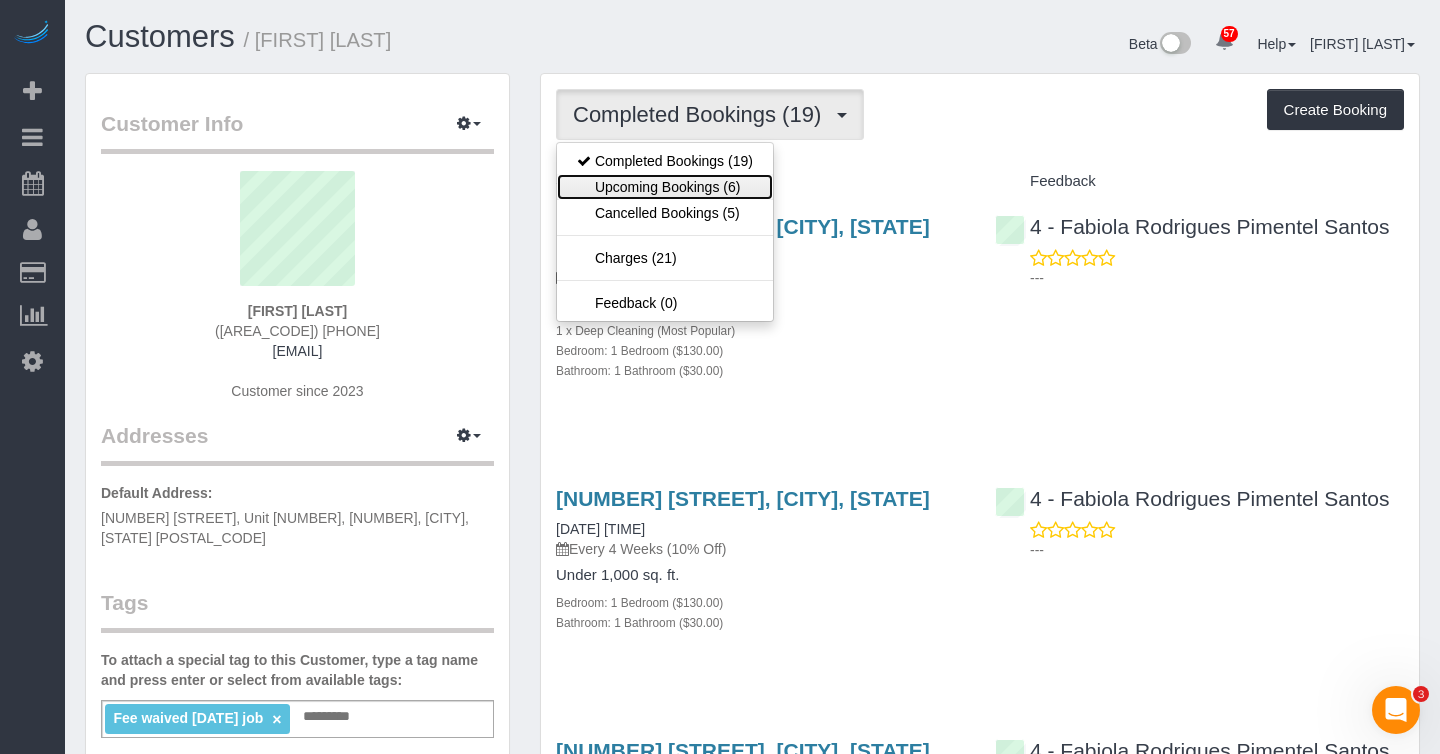 click on "Upcoming Bookings (6)" at bounding box center (665, 187) 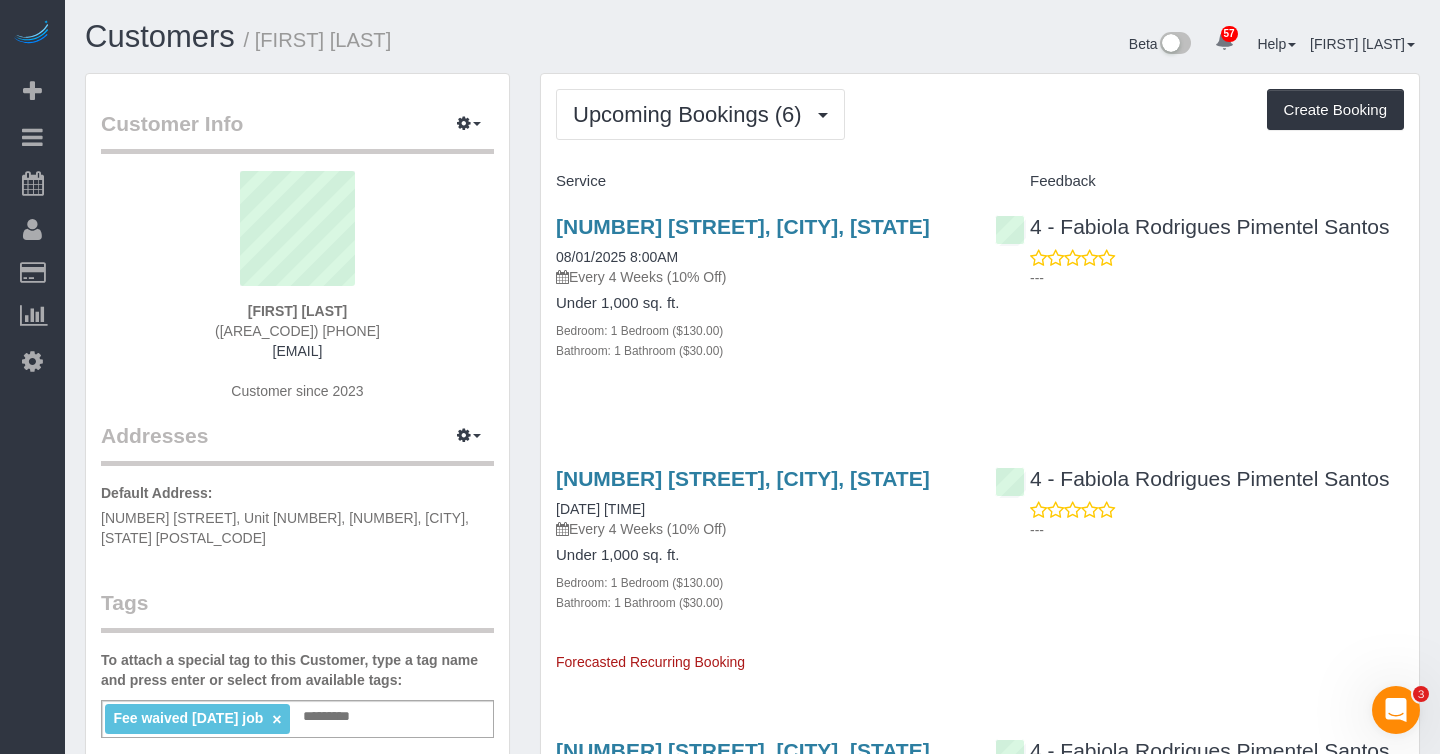 click on "Upcoming Bookings (6)
Completed Bookings (19)
Upcoming Bookings (6)
Cancelled Bookings (5)
Charges (21)
Feedback (0)
Create Booking
Service
Feedback" at bounding box center (980, 950) 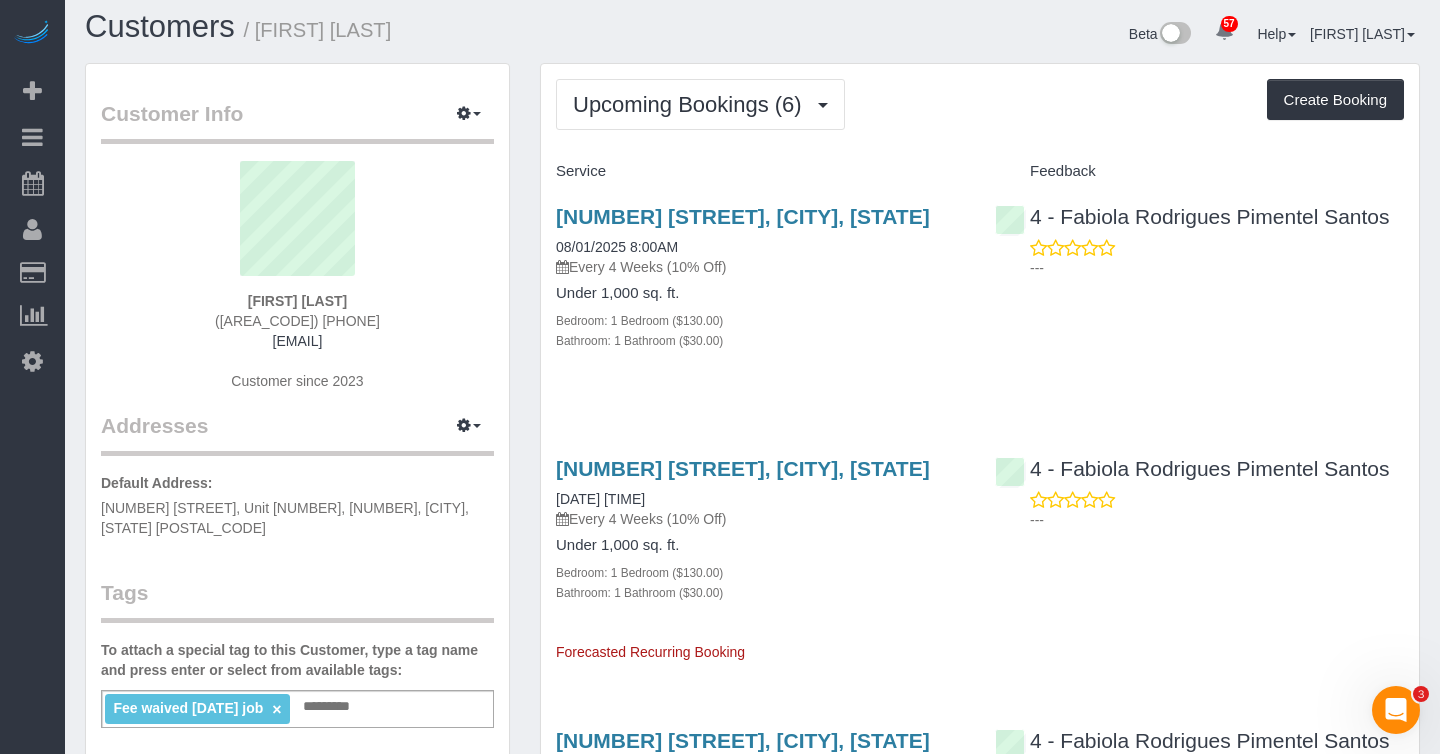 scroll, scrollTop: 0, scrollLeft: 0, axis: both 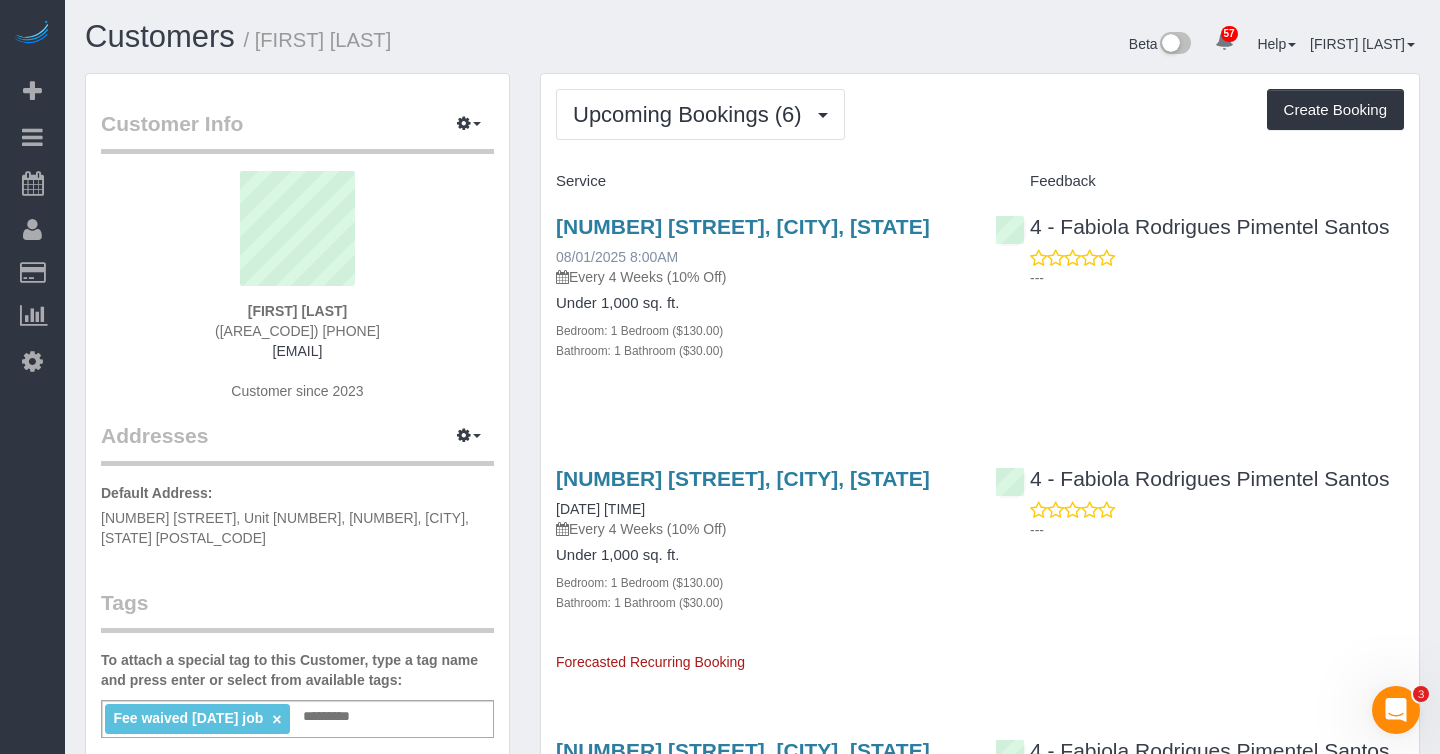 drag, startPoint x: 696, startPoint y: 282, endPoint x: 557, endPoint y: 272, distance: 139.35925 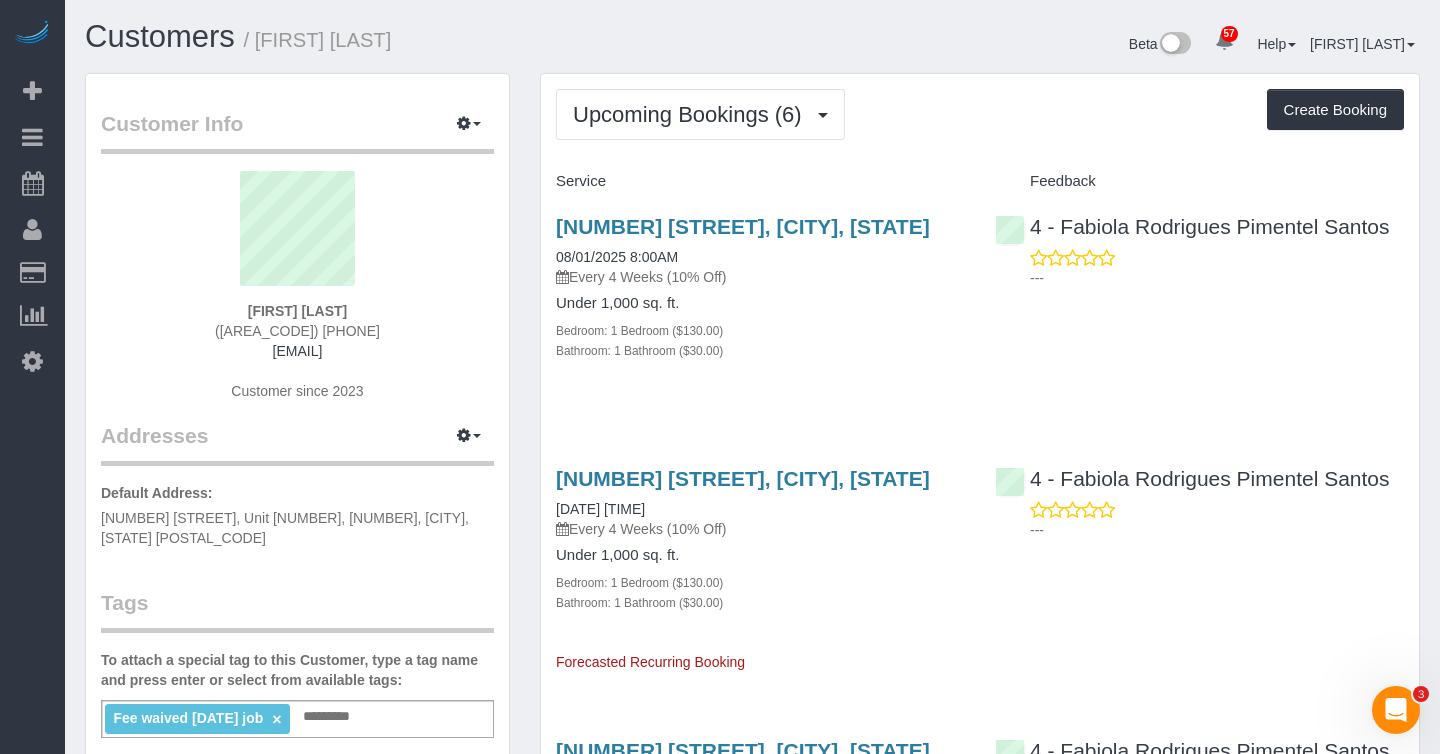 drag, startPoint x: 268, startPoint y: 39, endPoint x: 527, endPoint y: 41, distance: 259.00772 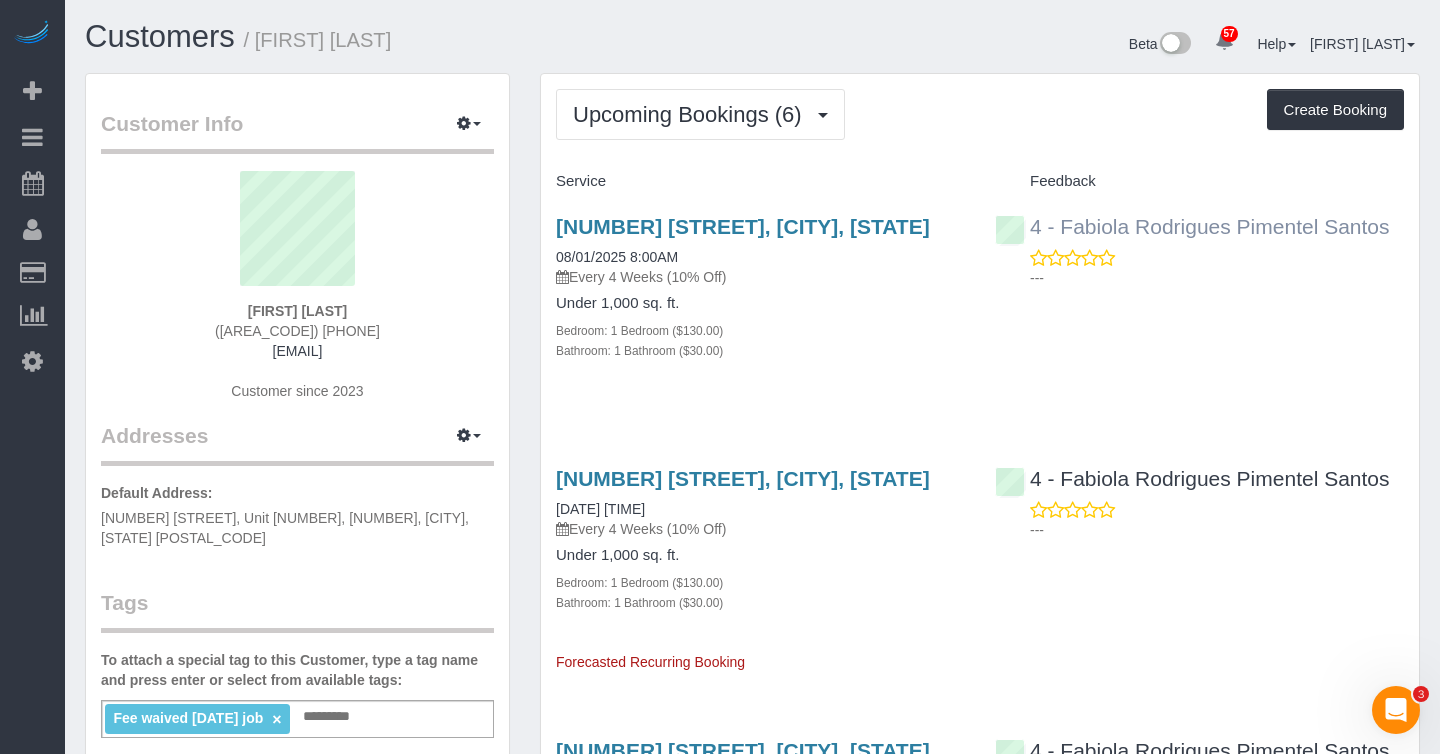 drag, startPoint x: 1071, startPoint y: 254, endPoint x: 1063, endPoint y: 229, distance: 26.24881 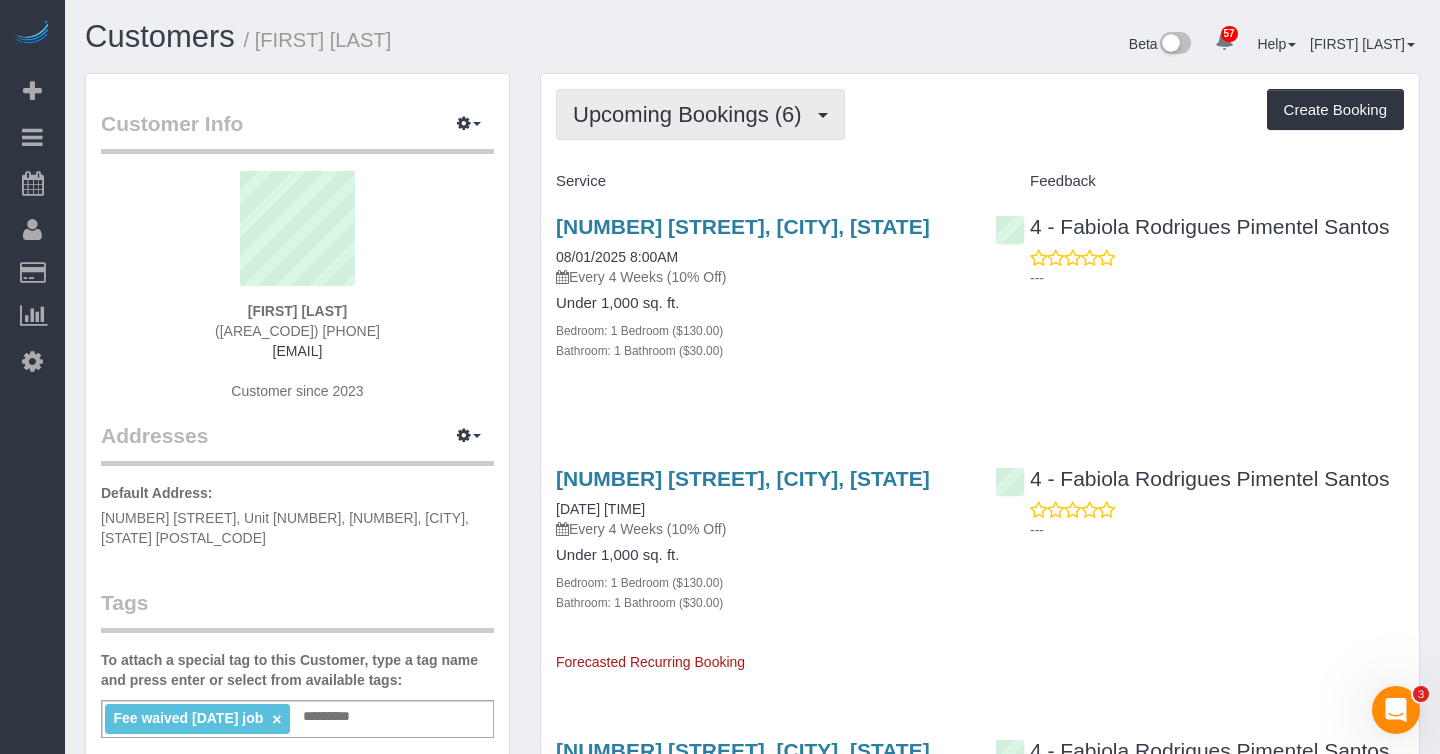 click on "Upcoming Bookings (6)" at bounding box center (692, 114) 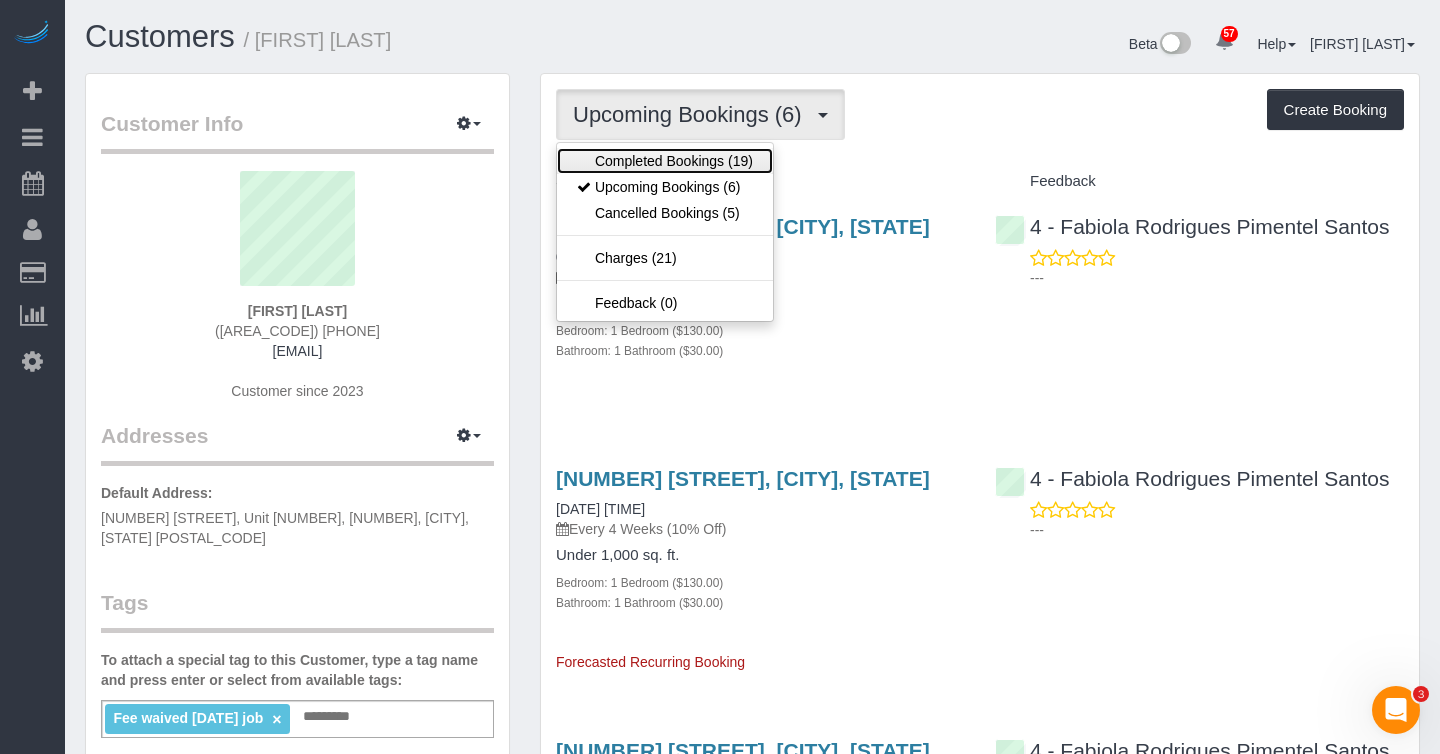 click on "Completed Bookings (19)" at bounding box center (665, 161) 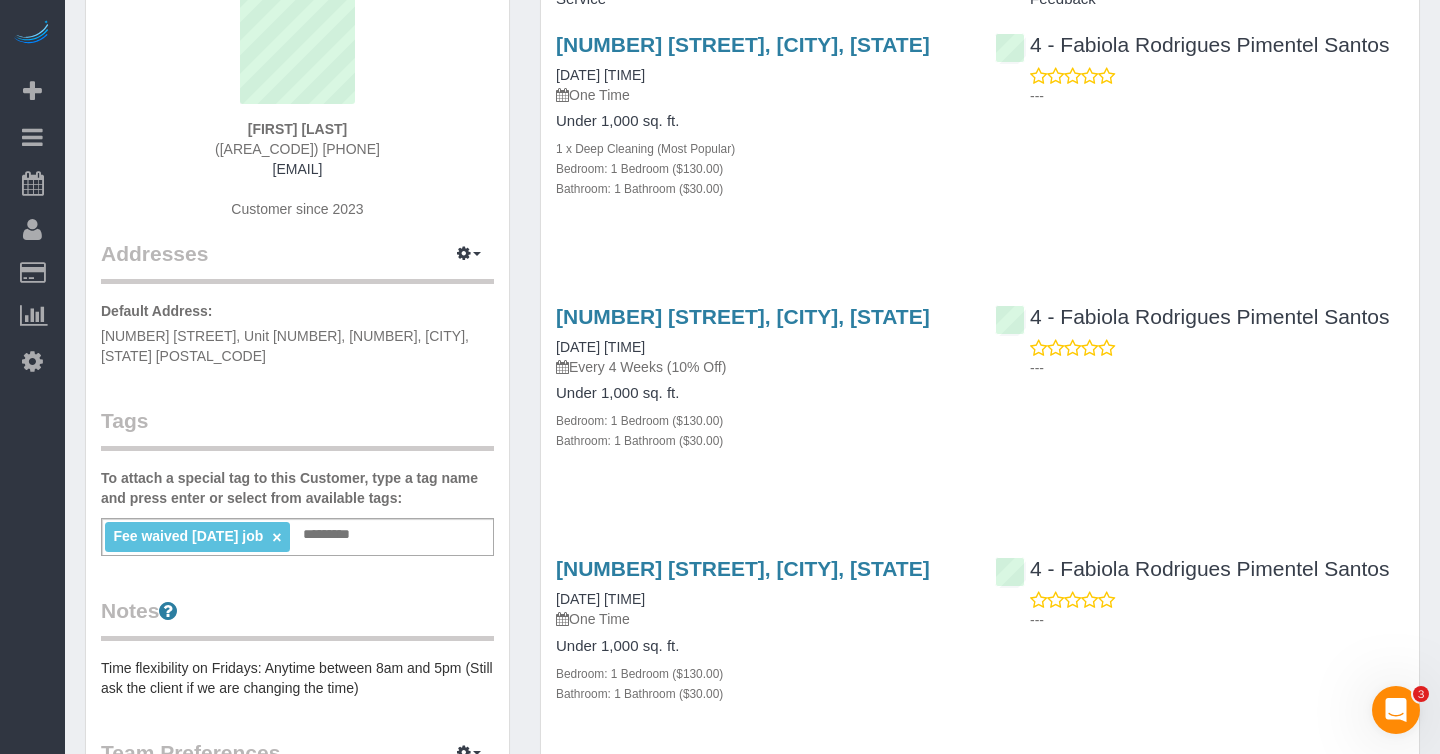 scroll, scrollTop: 0, scrollLeft: 0, axis: both 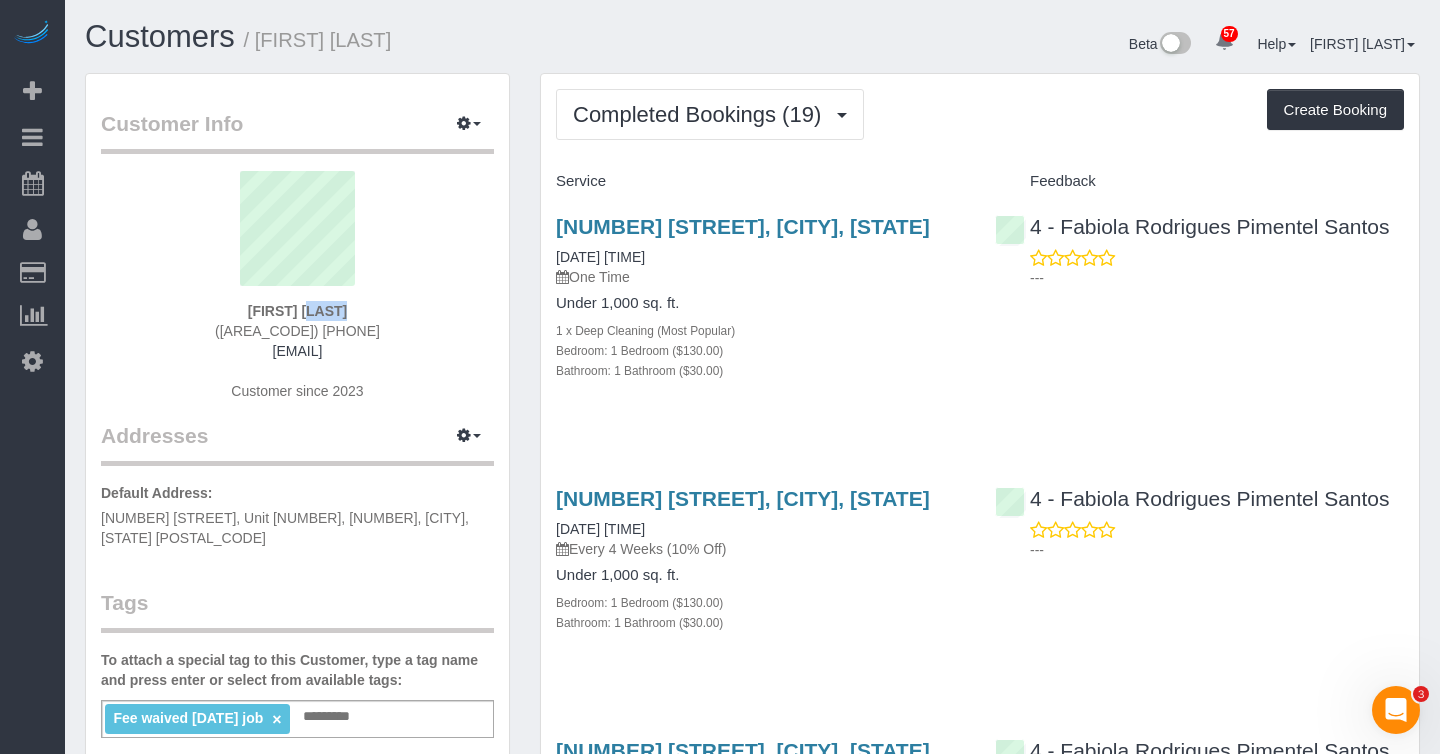 drag, startPoint x: 234, startPoint y: 310, endPoint x: 271, endPoint y: 311, distance: 37.01351 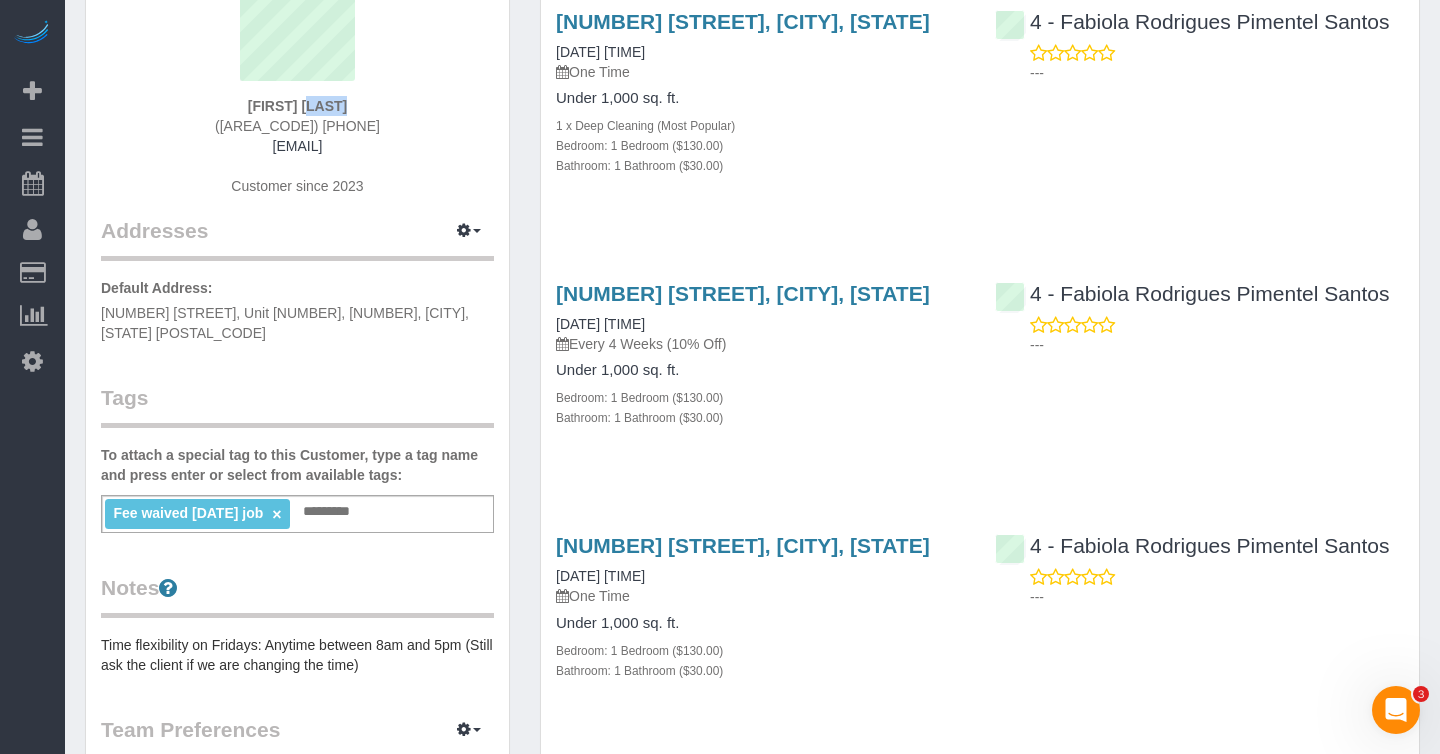 scroll, scrollTop: 200, scrollLeft: 0, axis: vertical 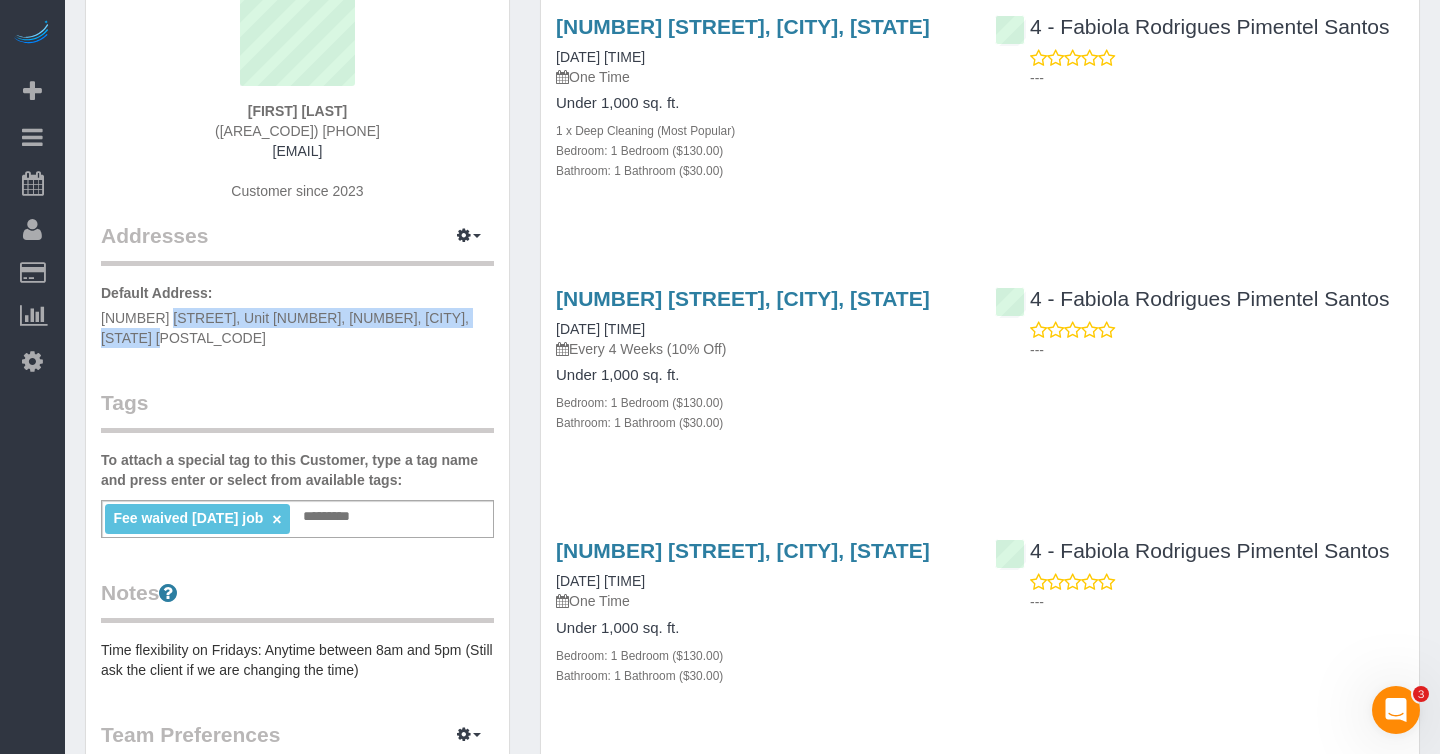 drag, startPoint x: 95, startPoint y: 316, endPoint x: 479, endPoint y: 317, distance: 384.0013 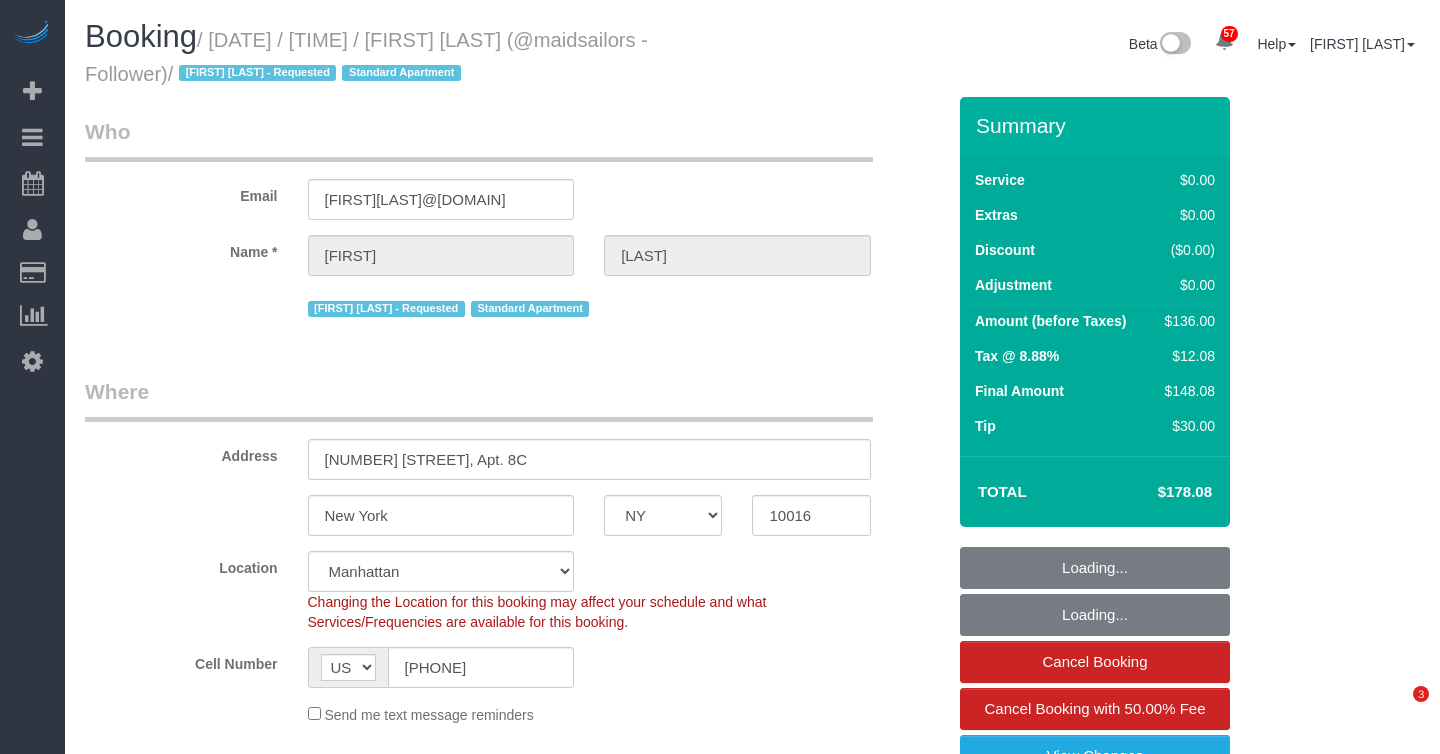 select on "NY" 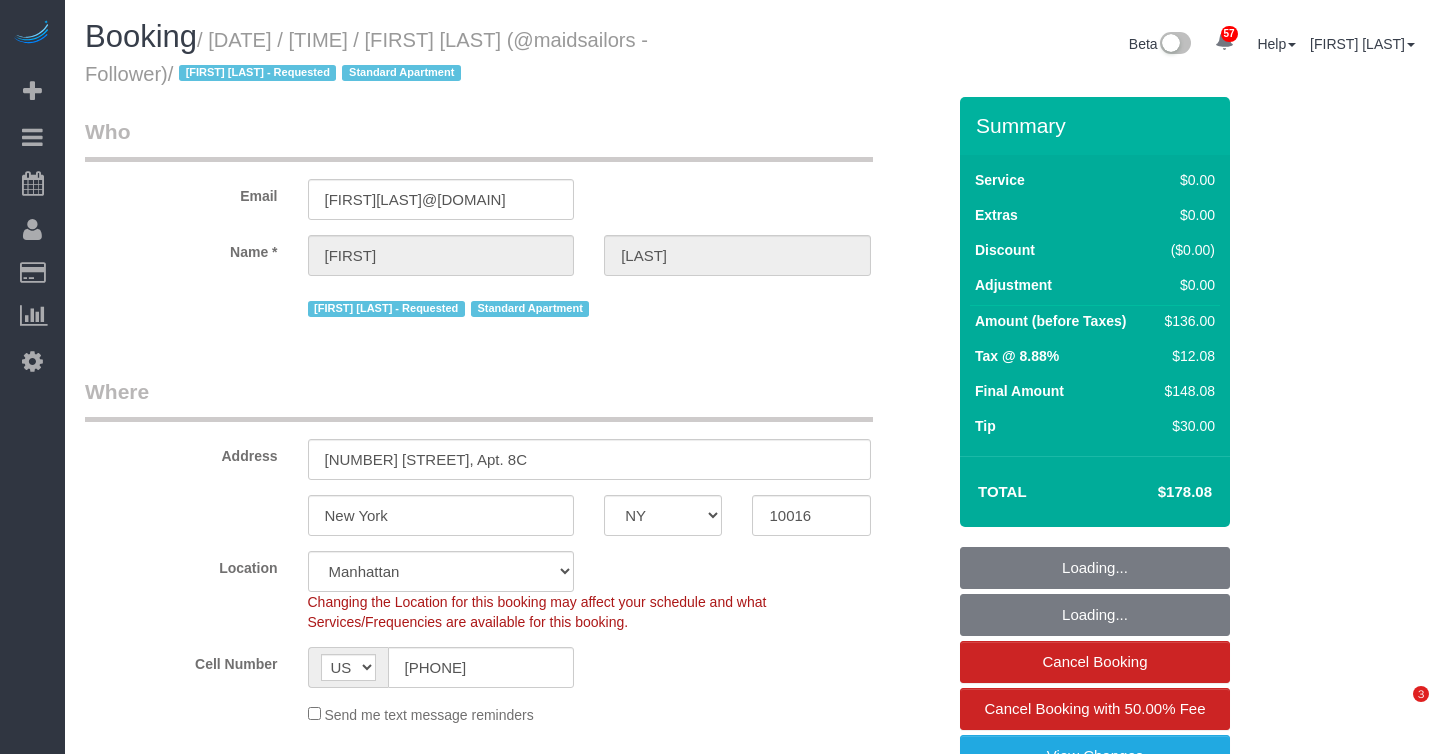 select on "1" 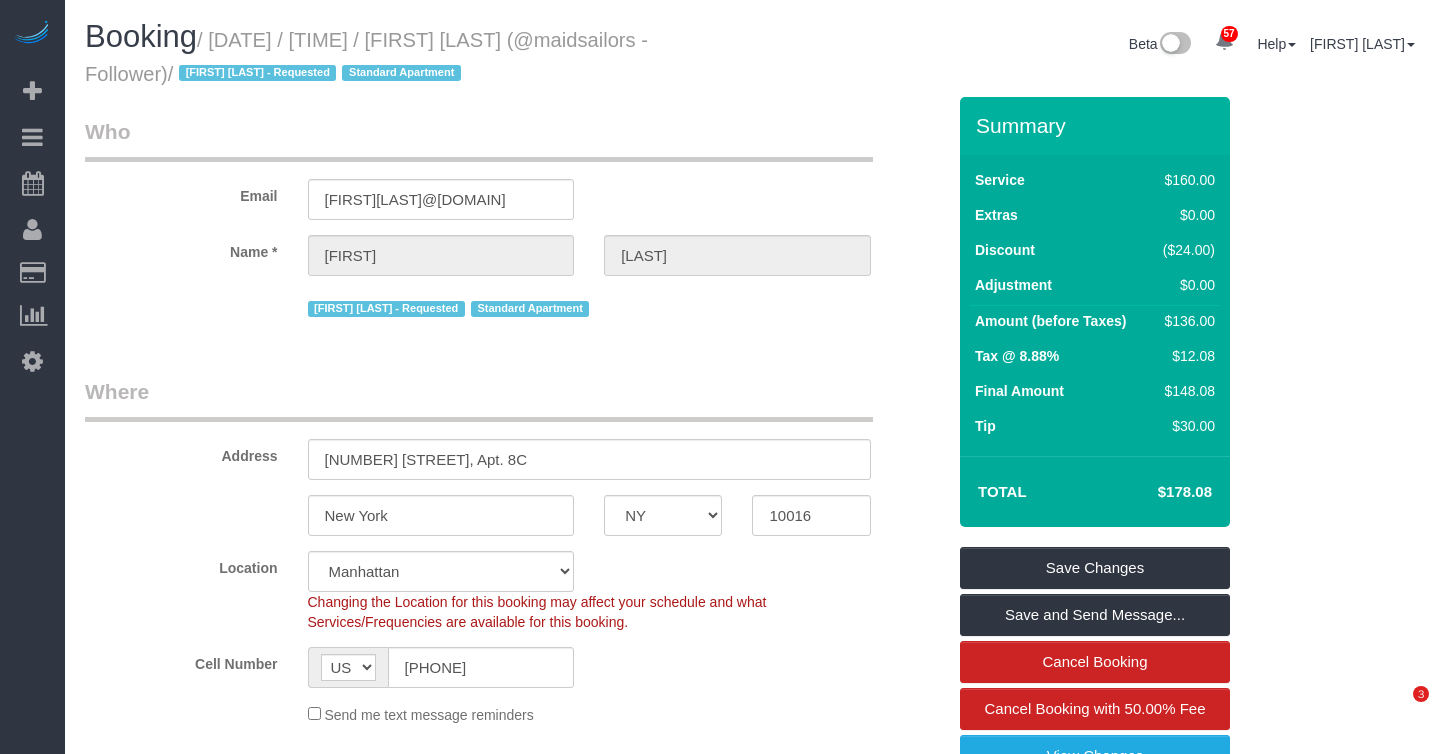scroll, scrollTop: 0, scrollLeft: 0, axis: both 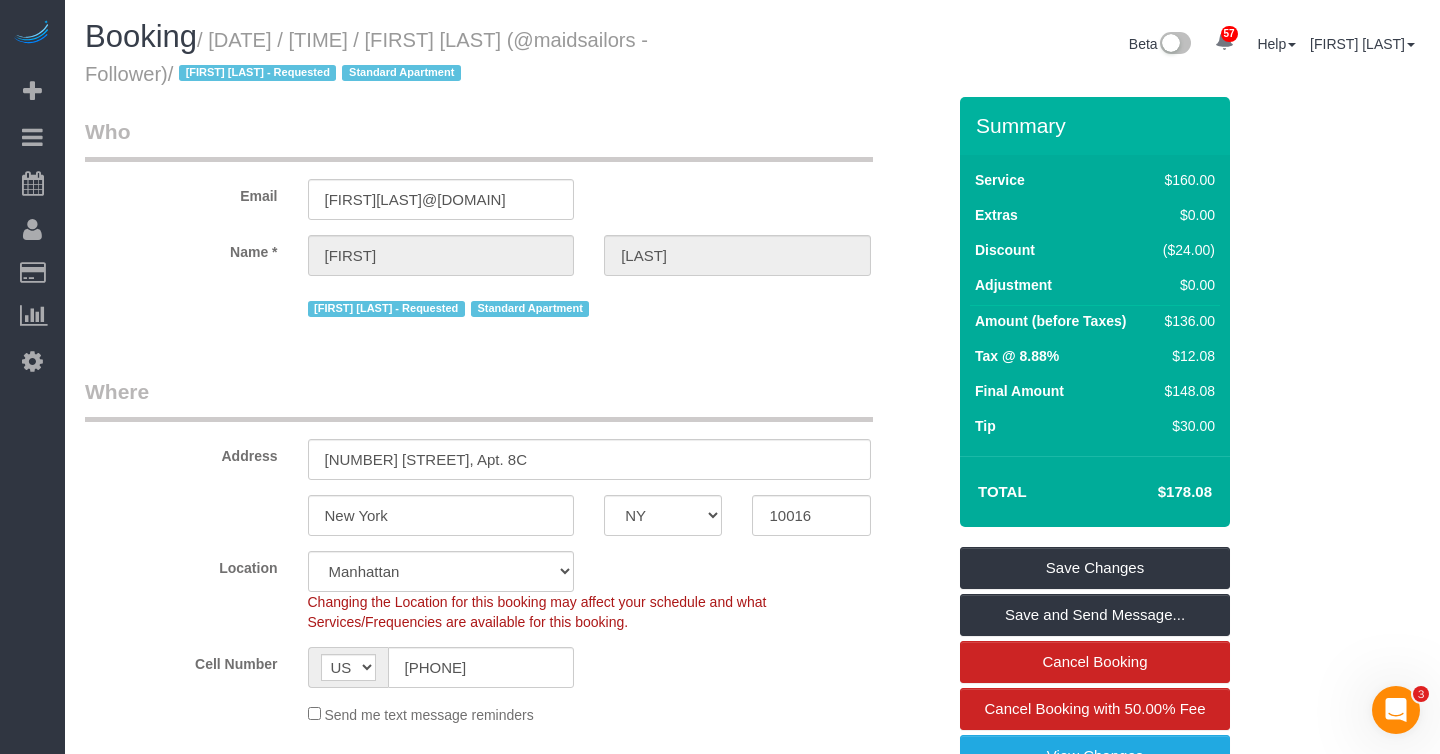 drag, startPoint x: 180, startPoint y: 75, endPoint x: 222, endPoint y: 45, distance: 51.613953 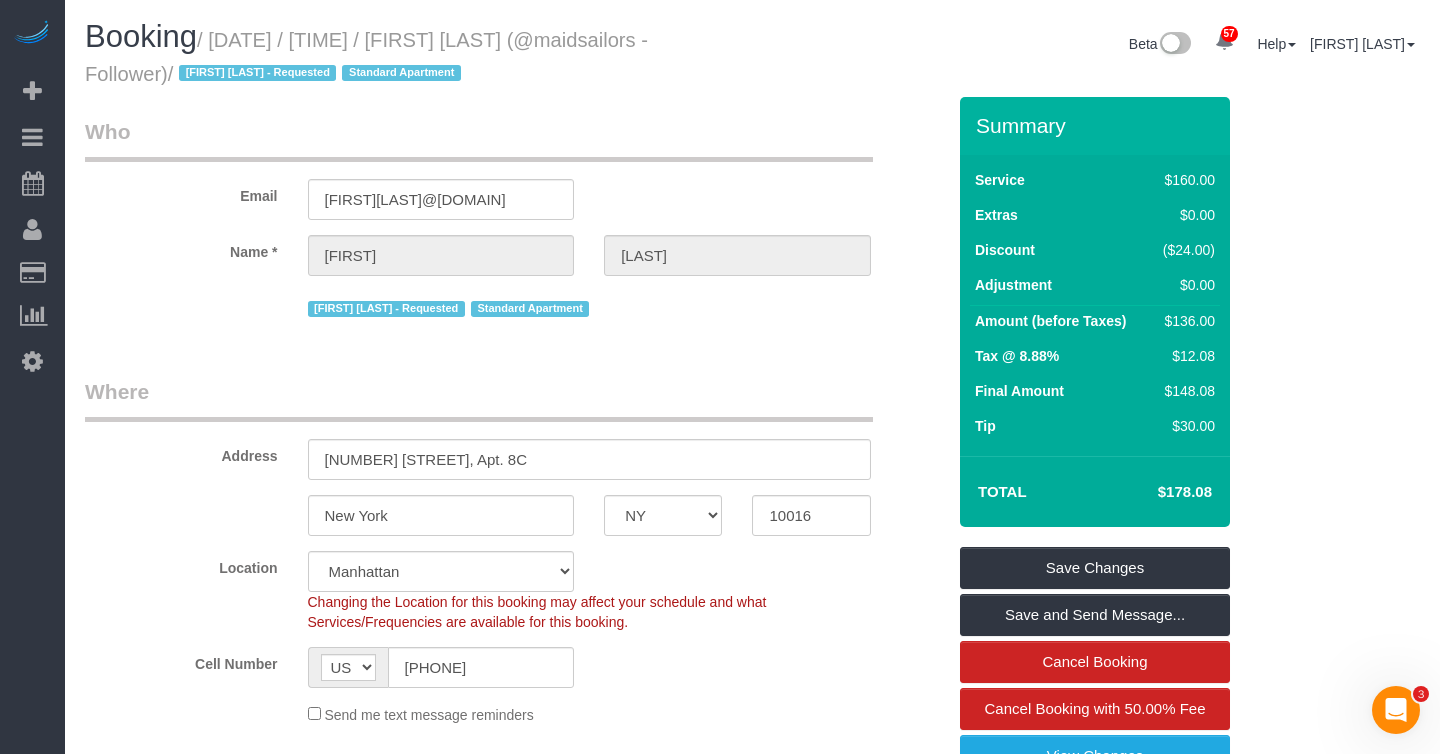click on "/ [DATE] / [TIME] / [FIRST] [LAST] (@maidsailors - Follower)
/
[FIRST] [LAST] - Requested
Standard Apartment" at bounding box center (366, 57) 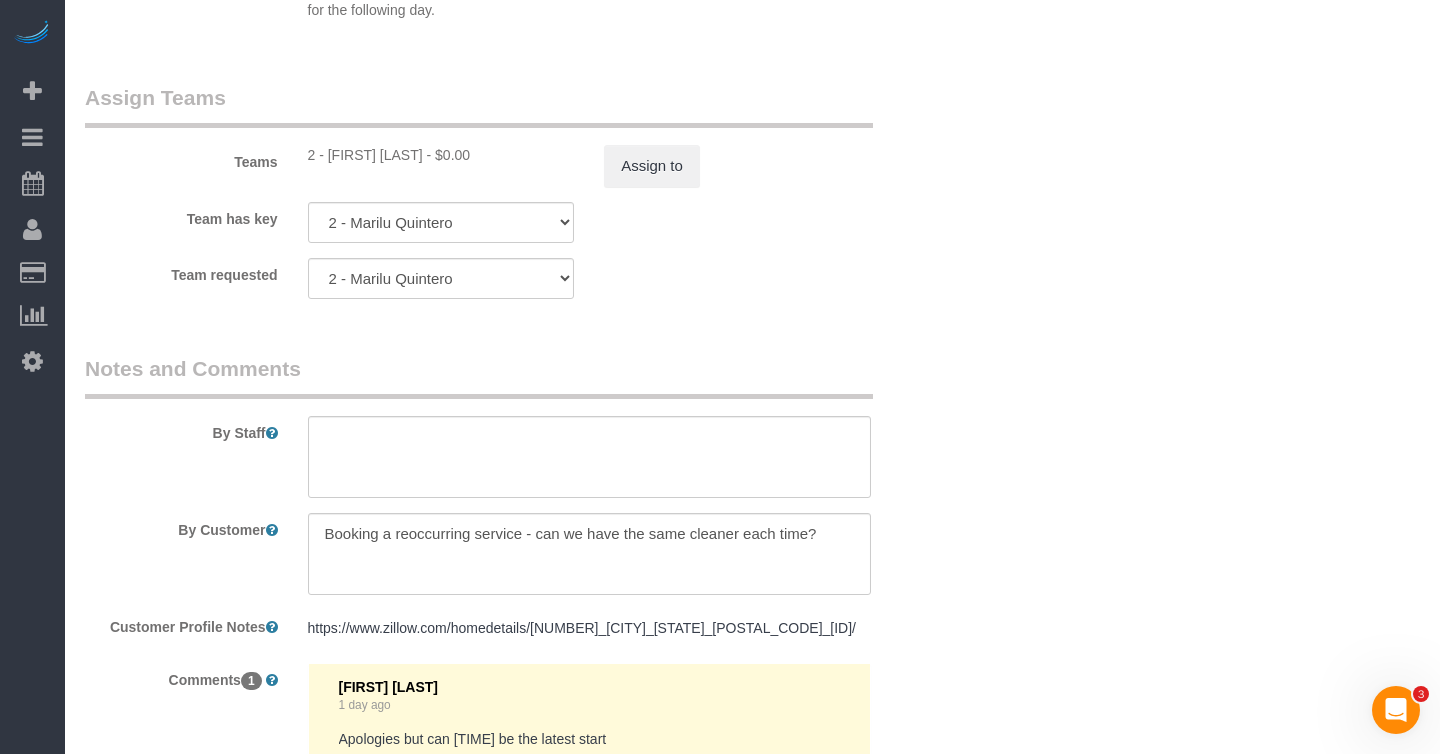 scroll, scrollTop: 2618, scrollLeft: 0, axis: vertical 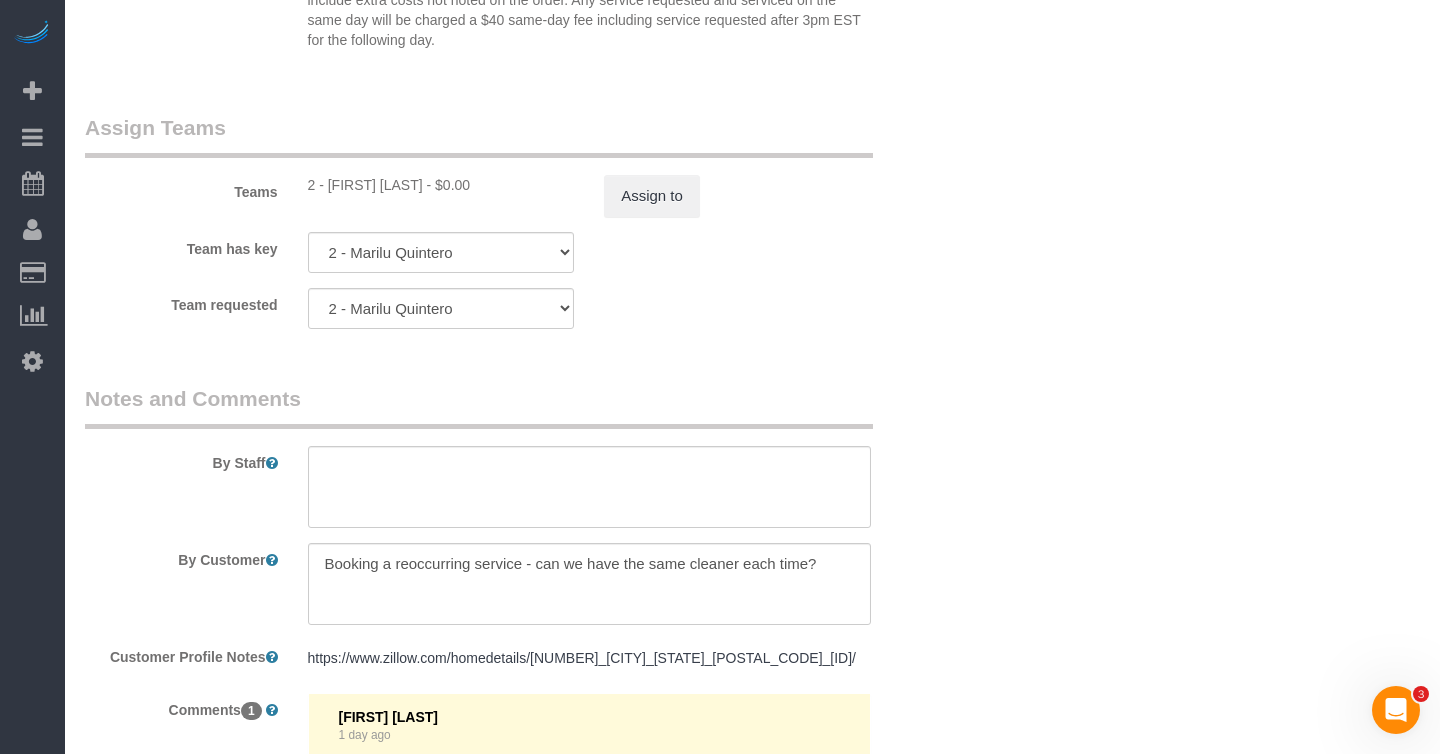 drag, startPoint x: 423, startPoint y: 183, endPoint x: 331, endPoint y: 179, distance: 92.086914 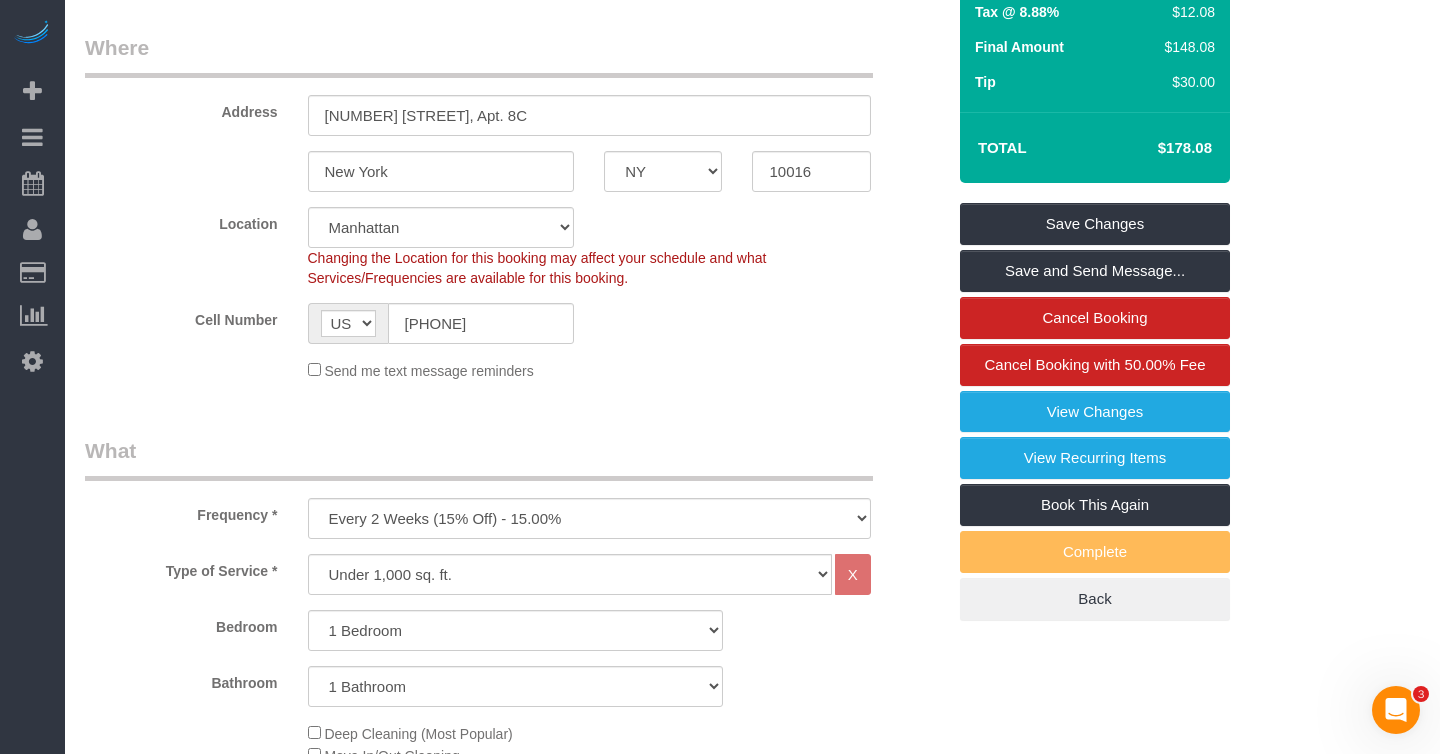 scroll, scrollTop: 0, scrollLeft: 0, axis: both 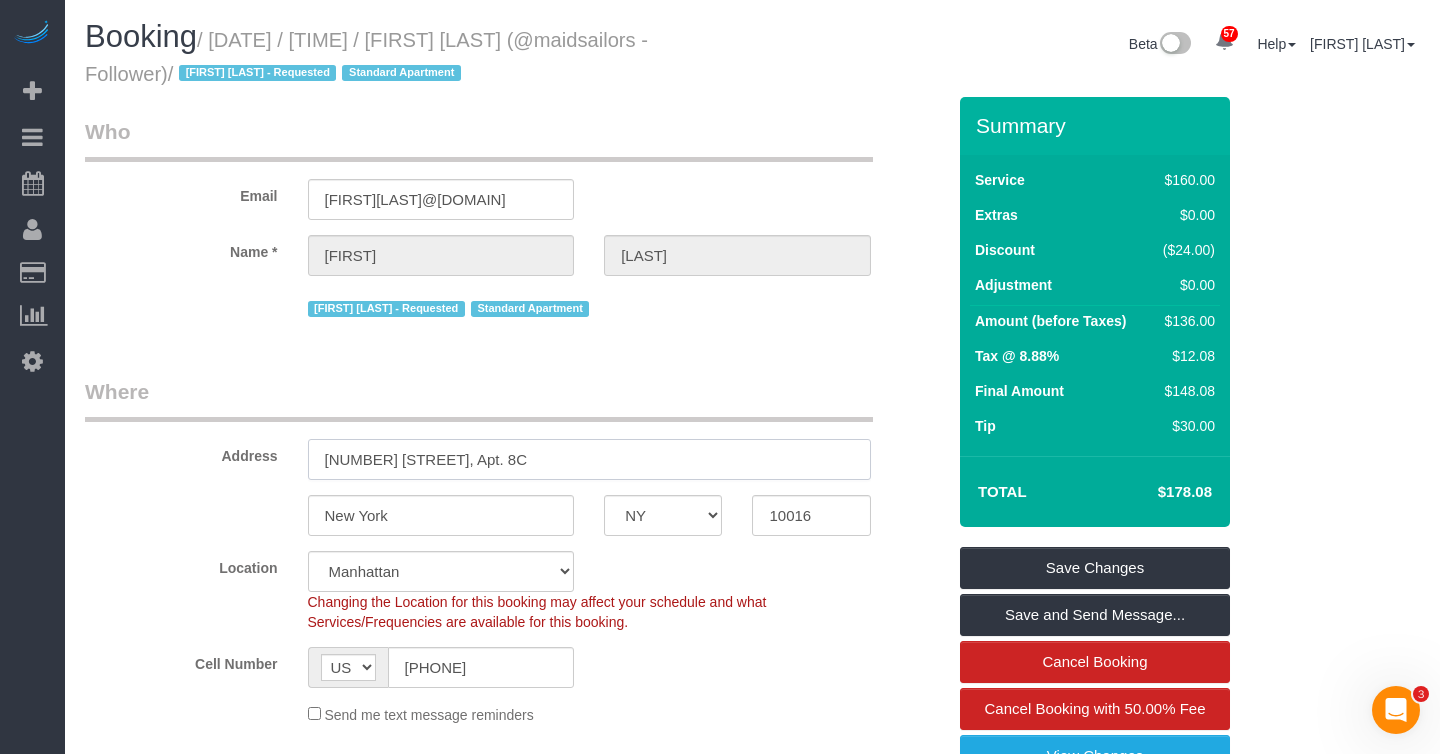 drag, startPoint x: 522, startPoint y: 464, endPoint x: 414, endPoint y: 461, distance: 108.04166 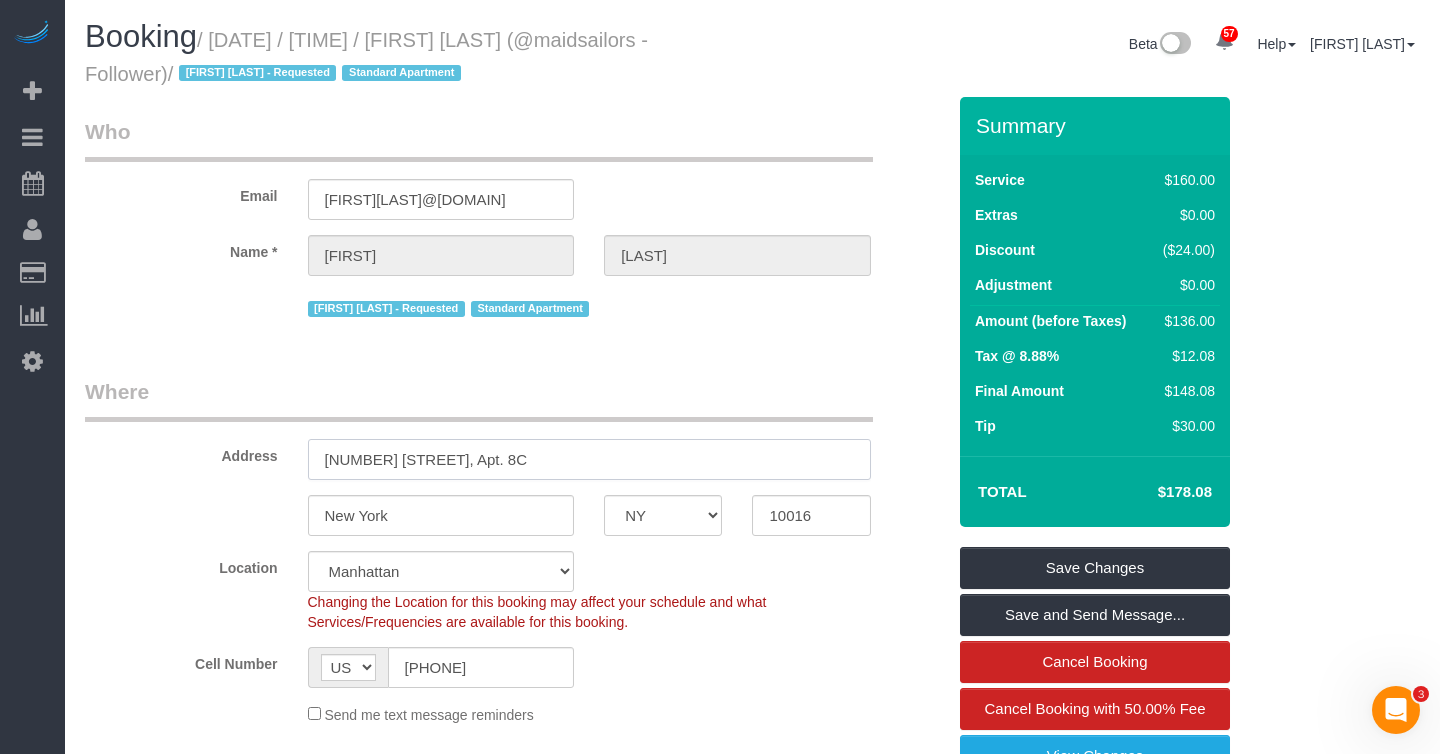 click on "[NUMBER] [STREET], Apt. 8C" at bounding box center [589, 459] 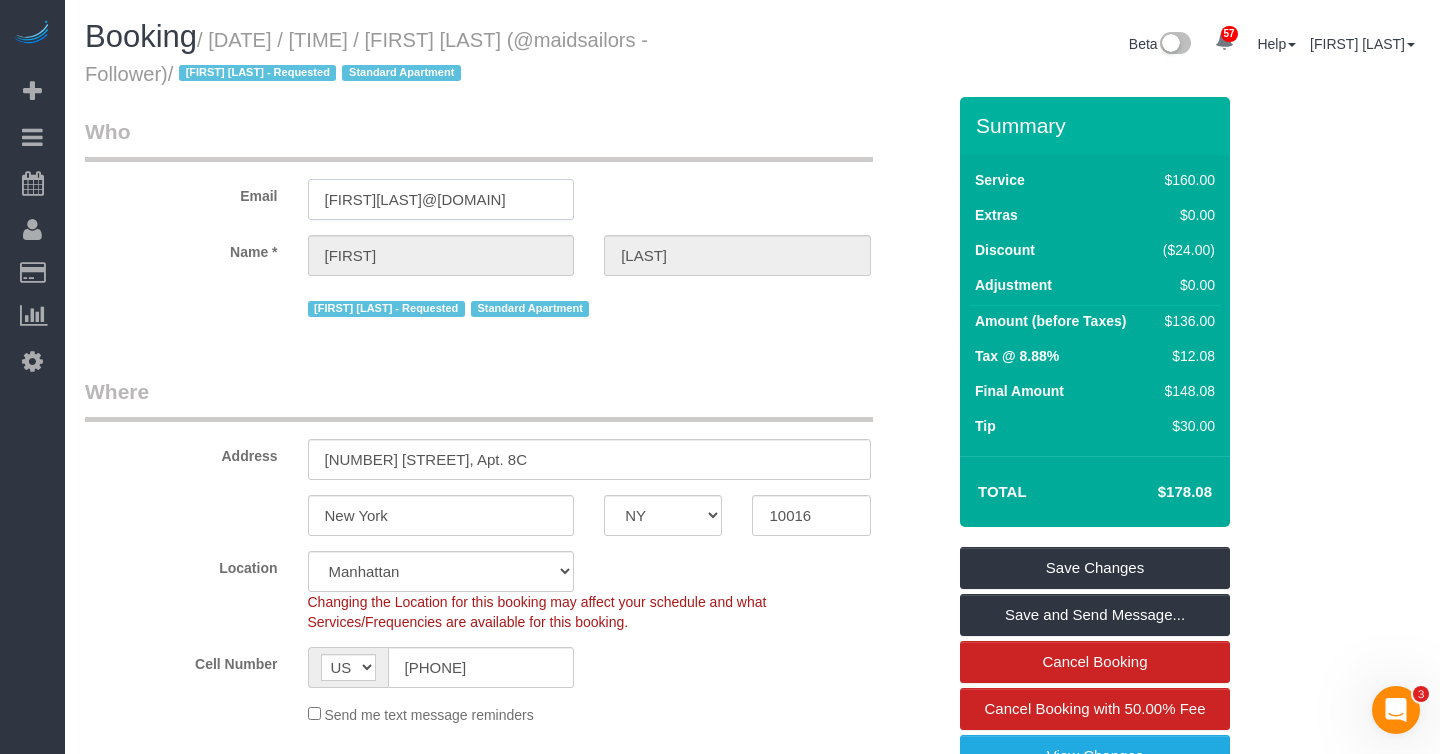 click on "[FIRST][LAST]@[DOMAIN]" at bounding box center [441, 199] 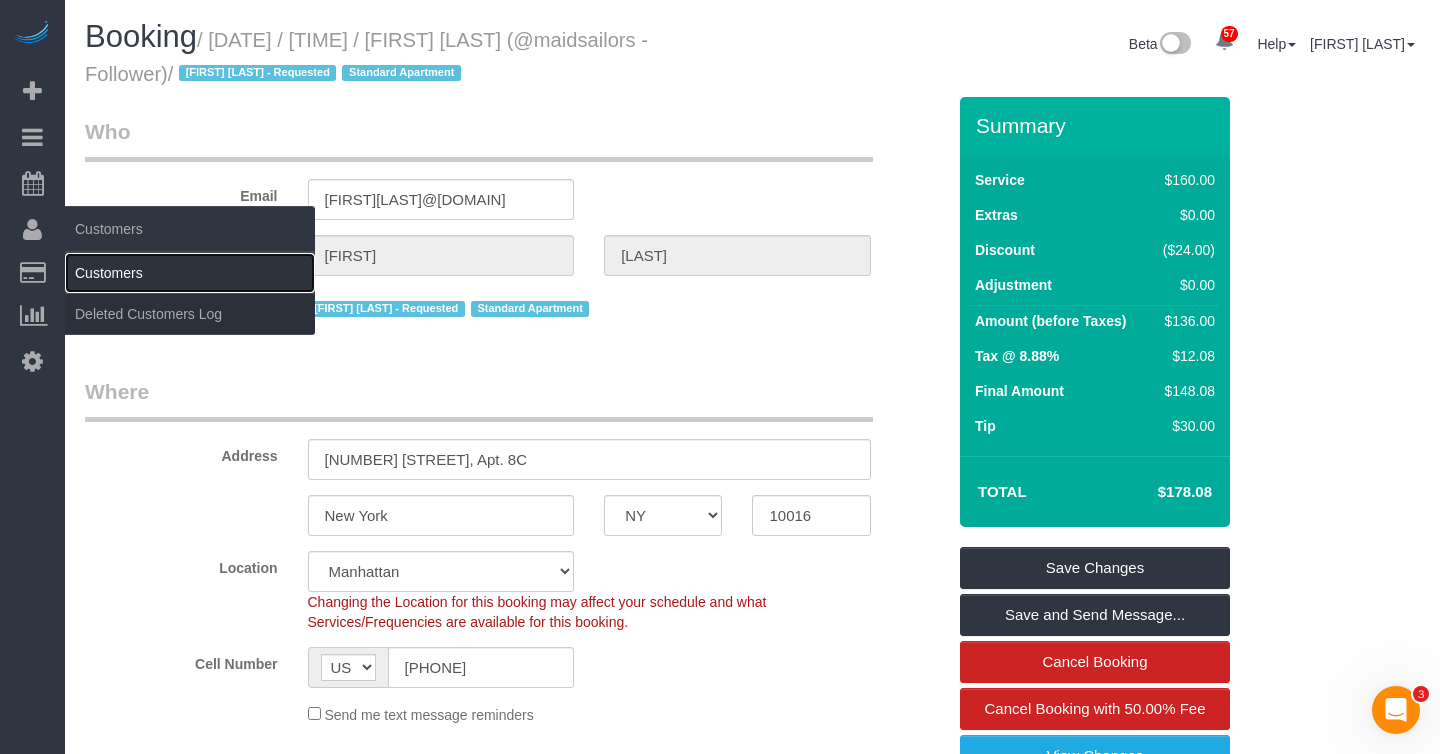 click on "Customers" at bounding box center (190, 273) 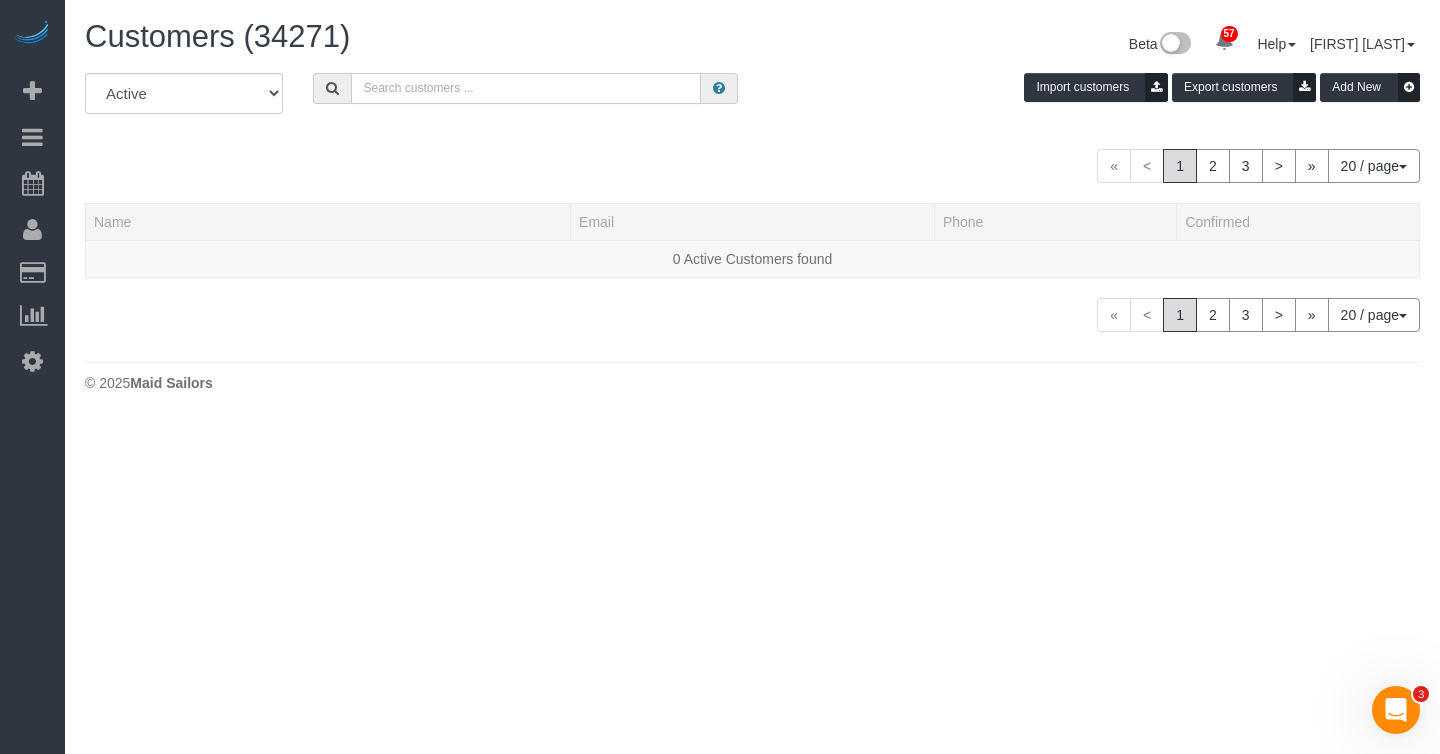 click at bounding box center [526, 88] 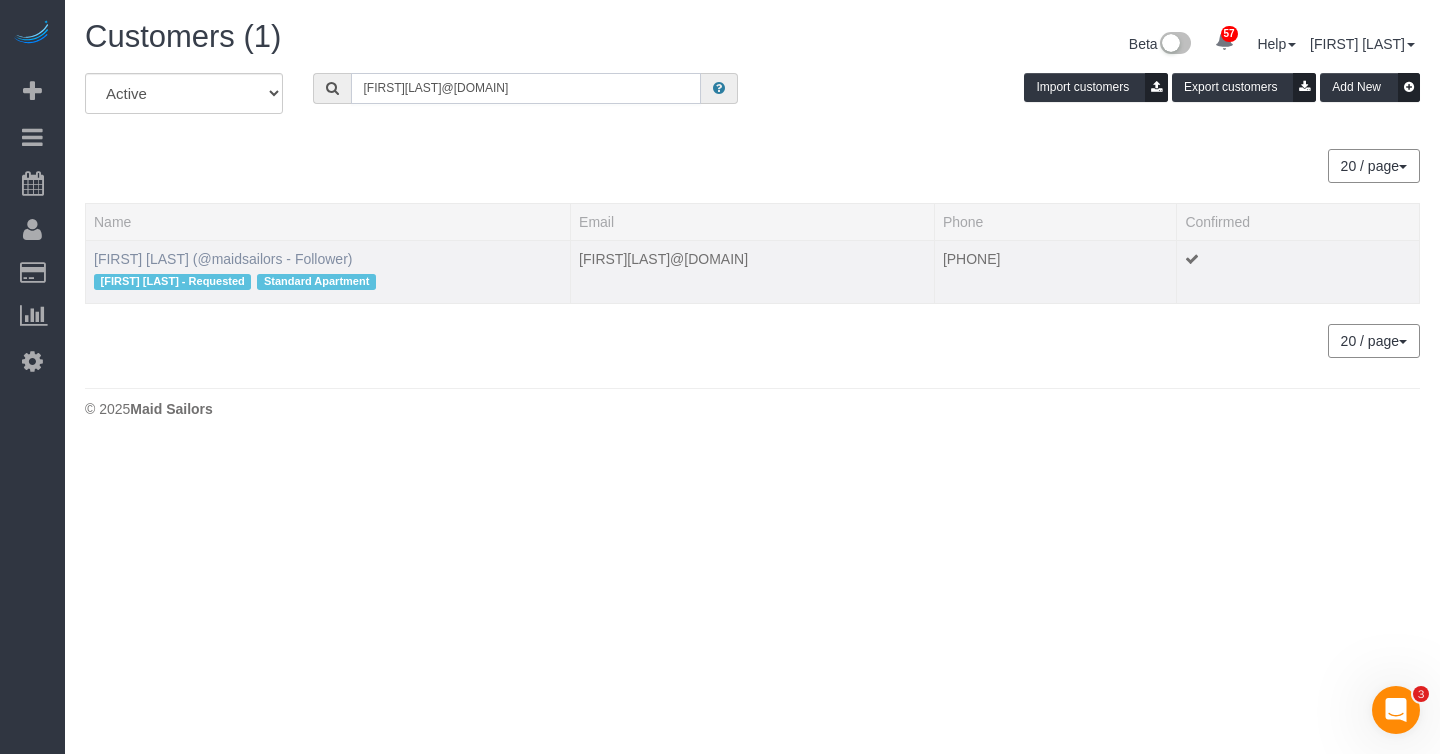 type on "liberomadeleine@gmail.com" 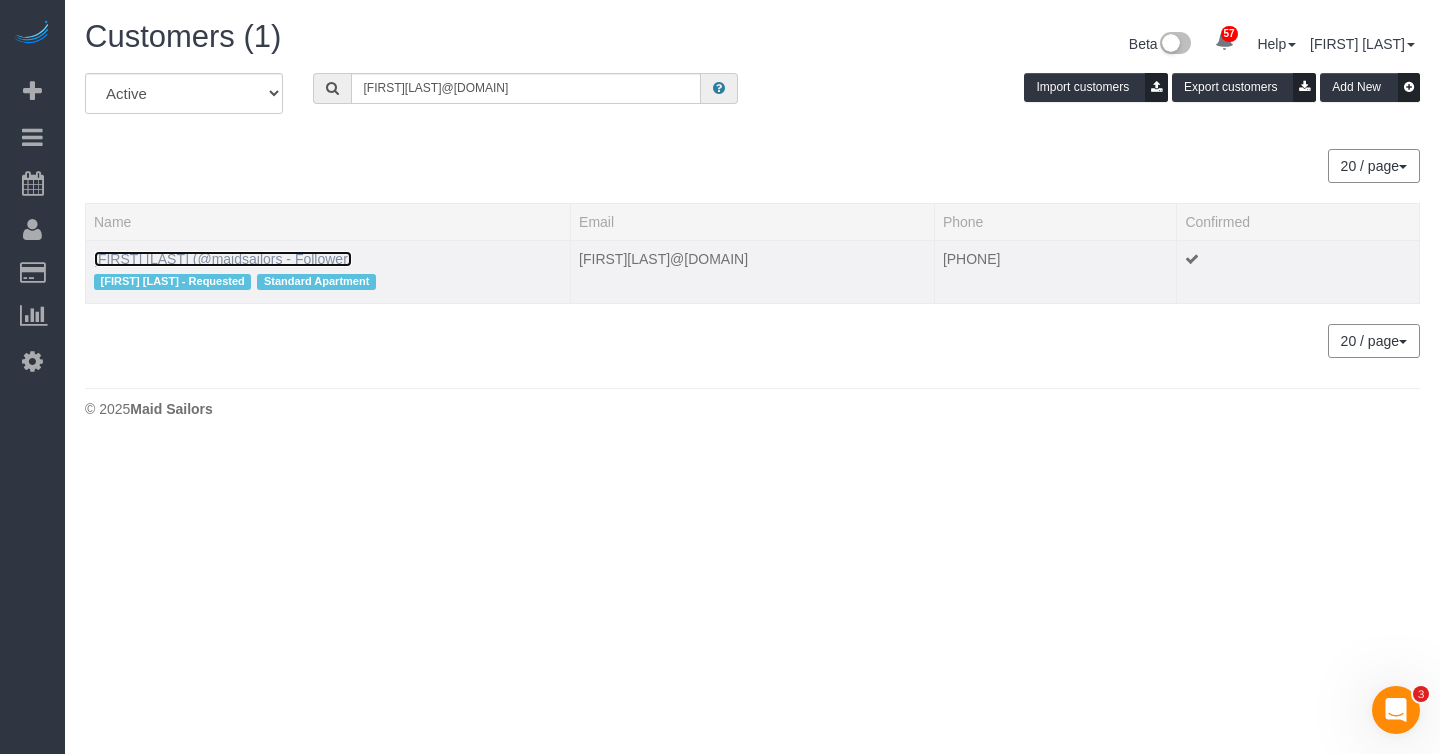 click on "[FIRST] [LAST] (@maidsailors - Follower)" at bounding box center [223, 259] 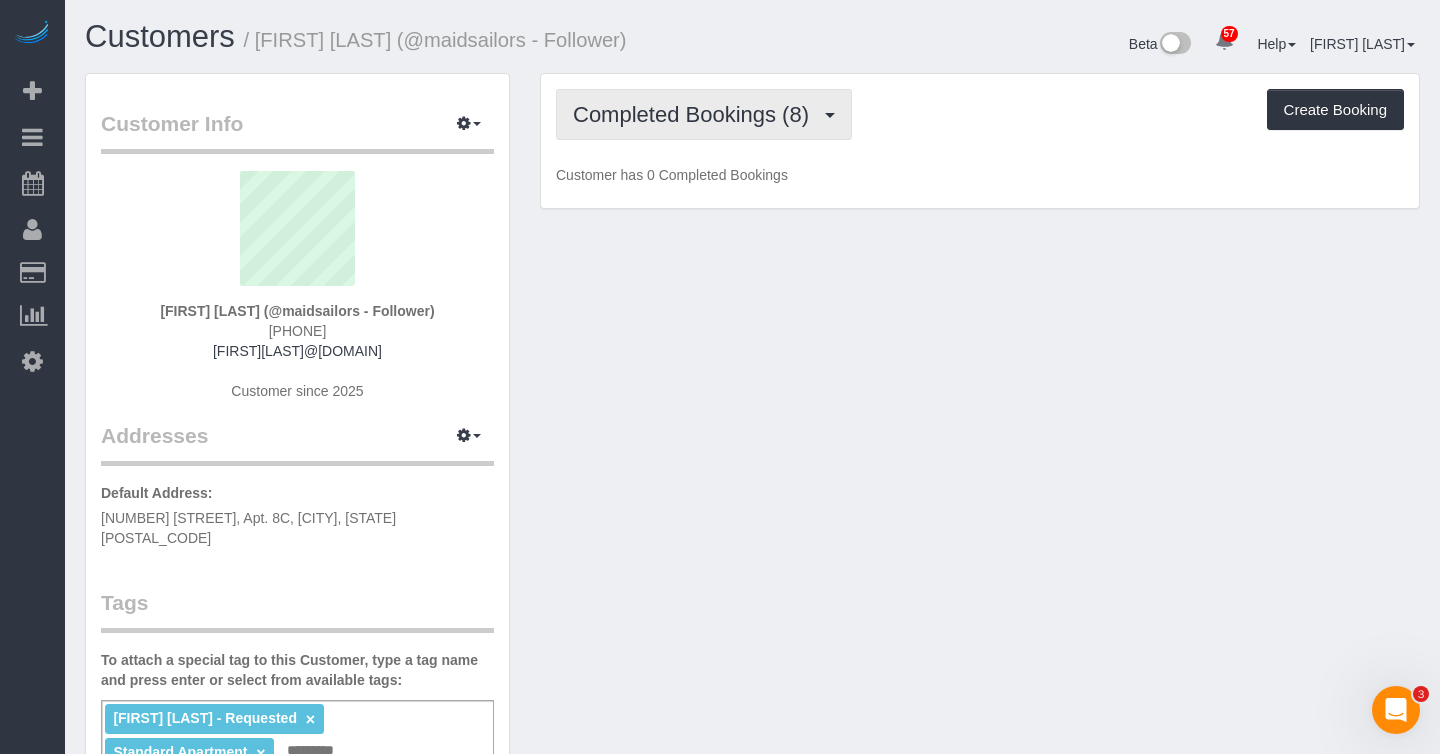 click on "Completed Bookings (8)" at bounding box center (696, 114) 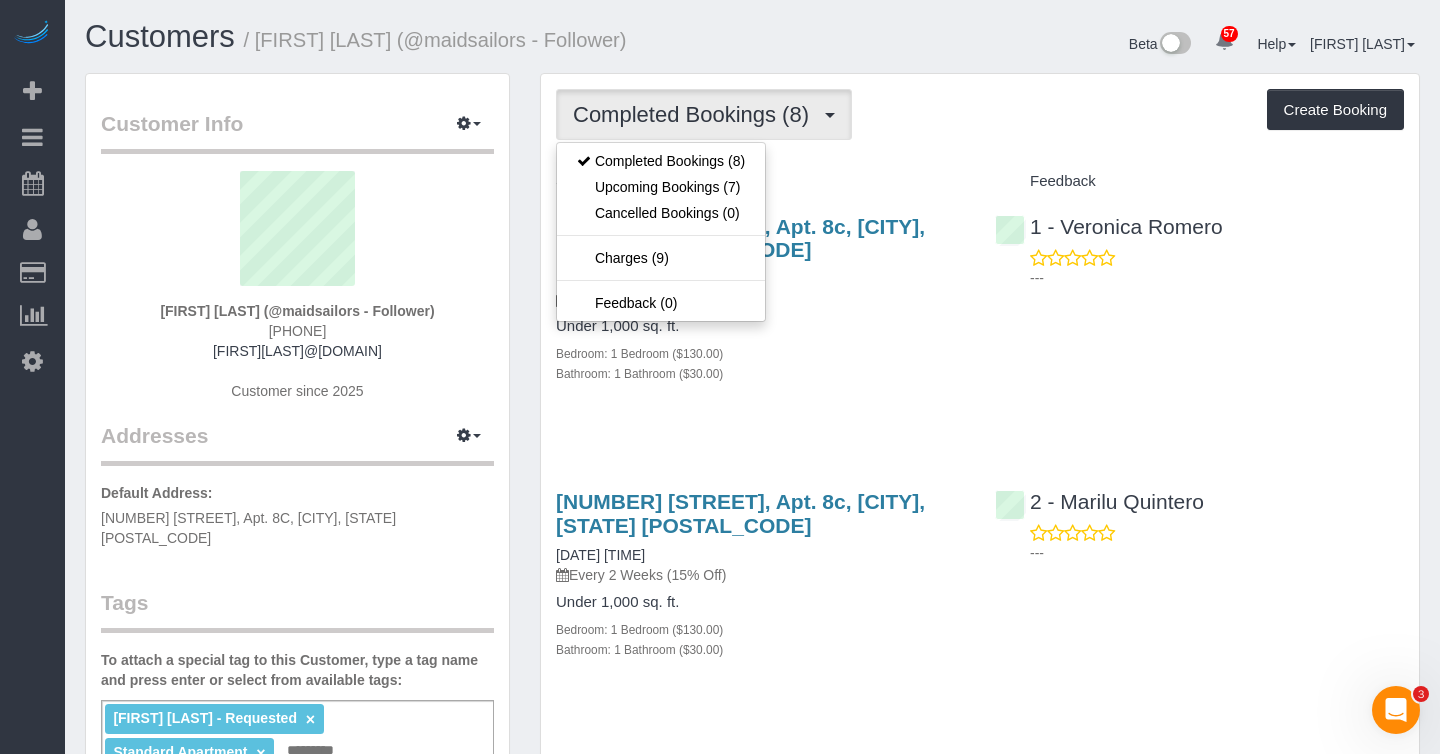 click at bounding box center (316, 751) 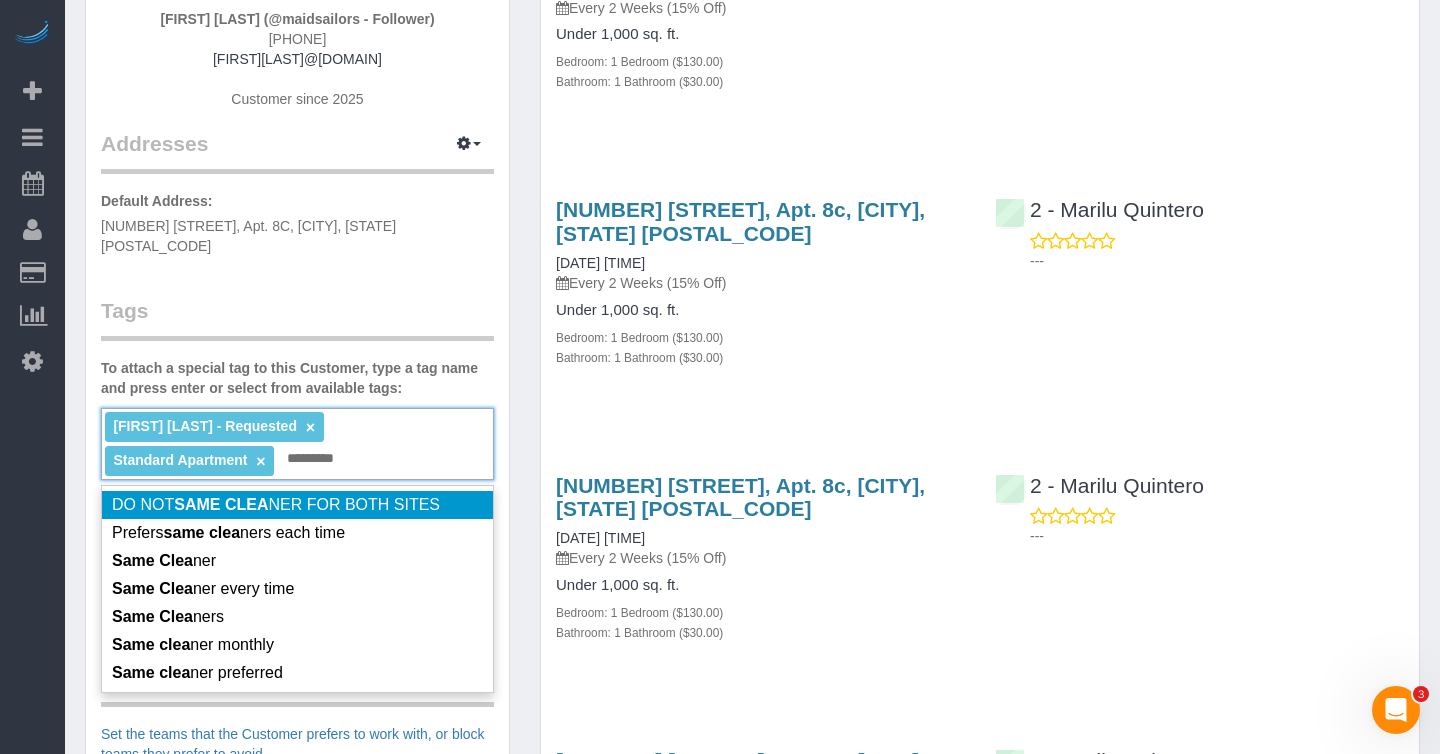 scroll, scrollTop: 309, scrollLeft: 0, axis: vertical 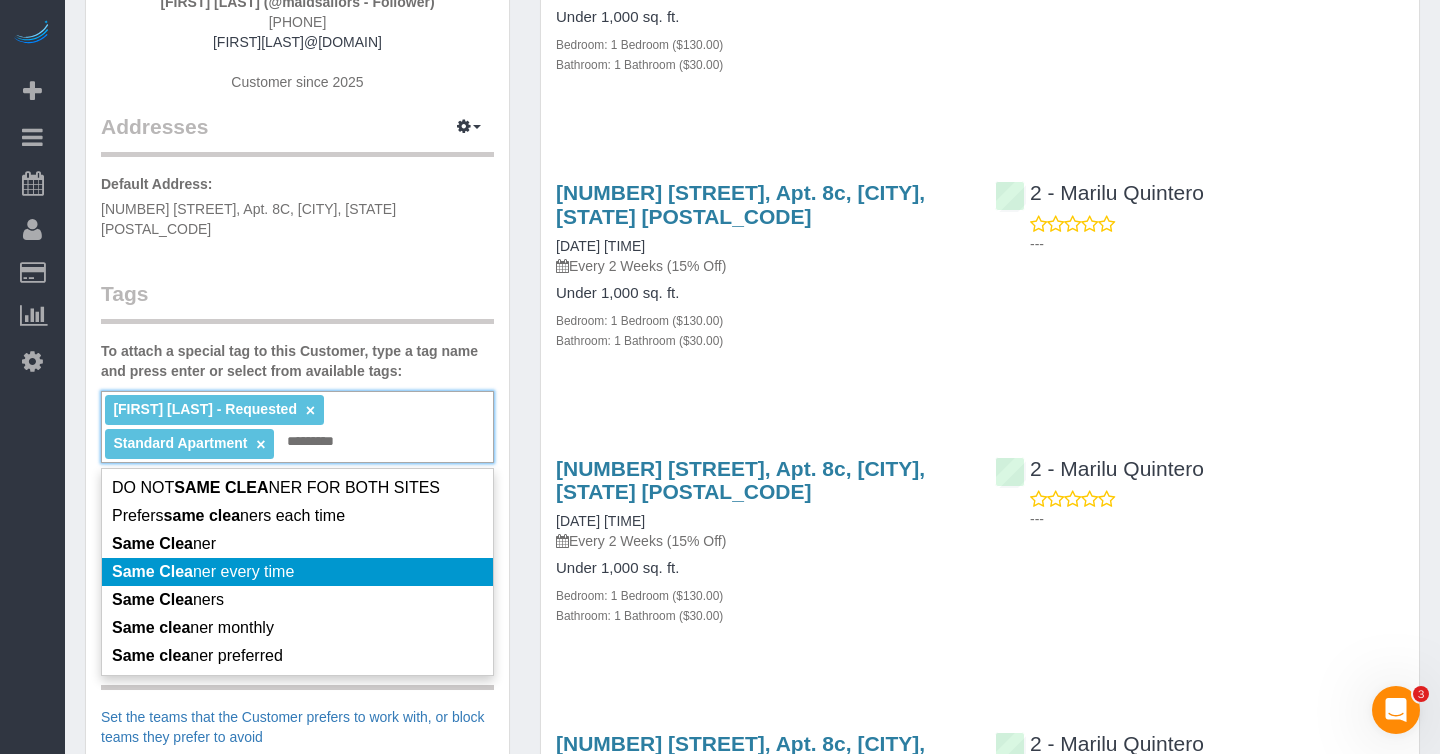 type on "*********" 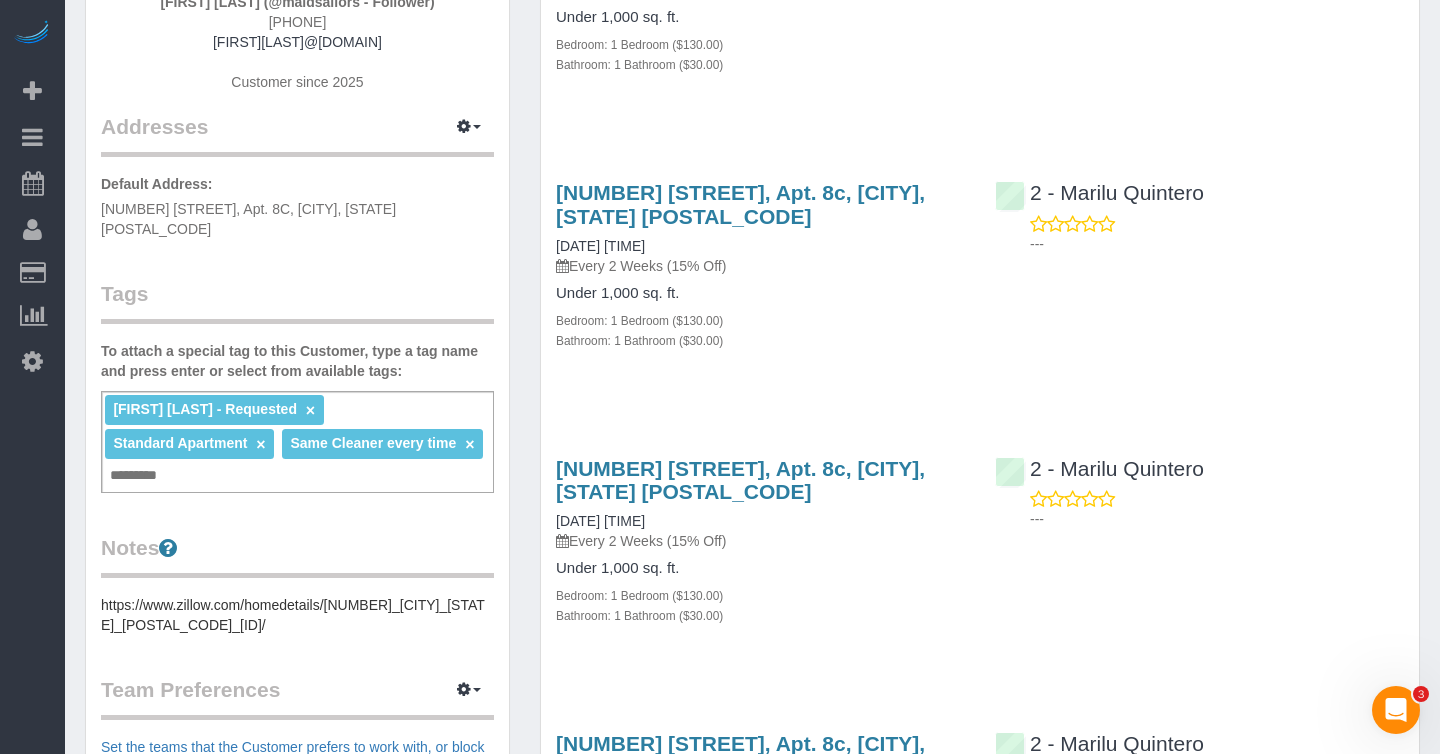 scroll, scrollTop: 0, scrollLeft: 0, axis: both 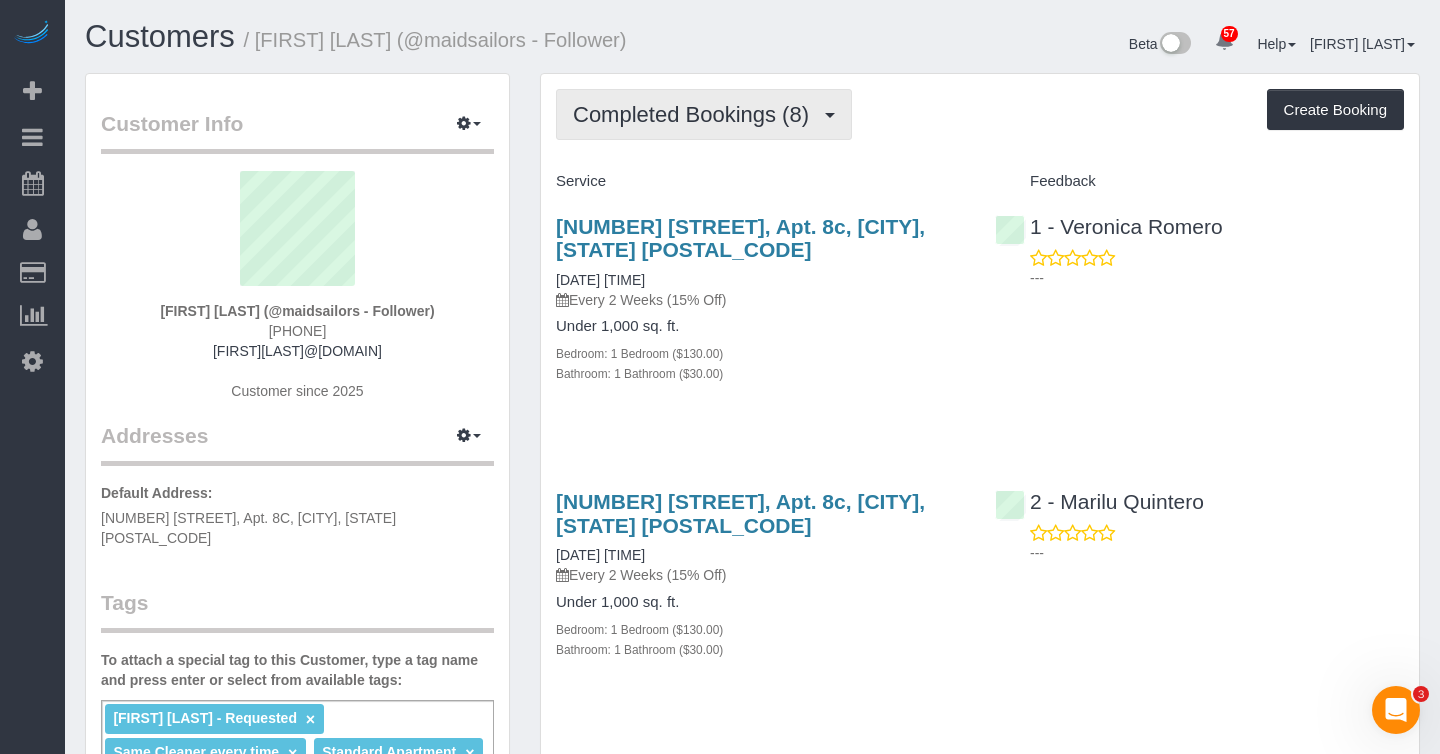 click on "Completed Bookings (8)" at bounding box center (704, 114) 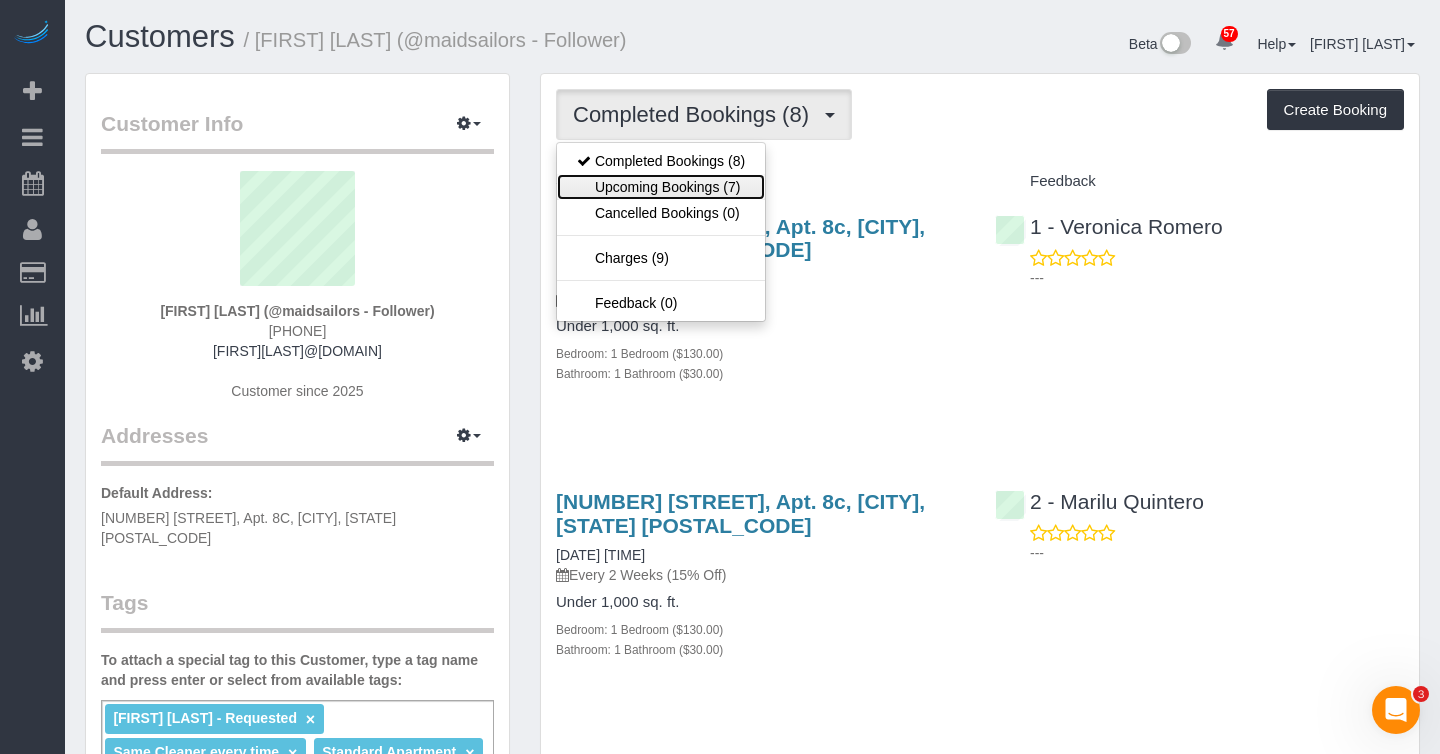 click on "Upcoming Bookings (7)" at bounding box center (661, 187) 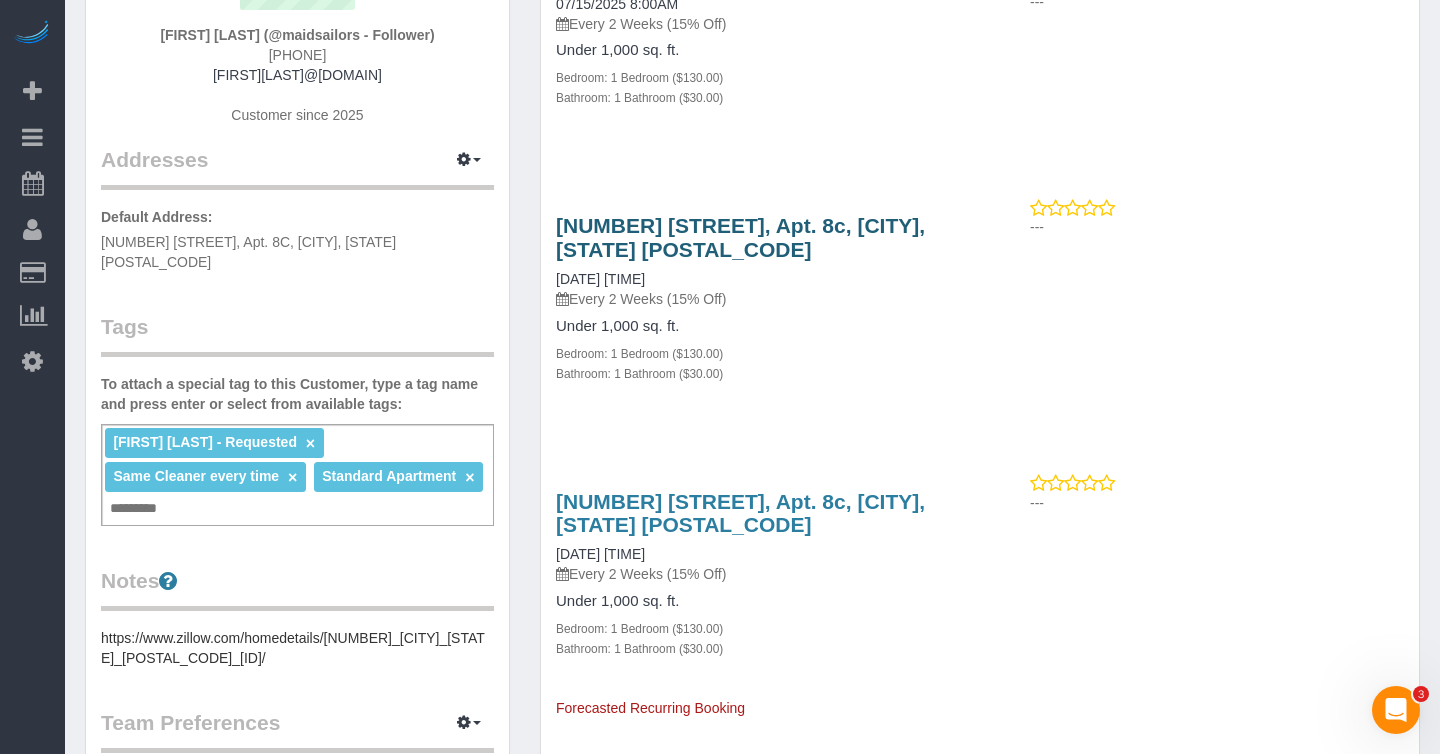 scroll, scrollTop: 0, scrollLeft: 0, axis: both 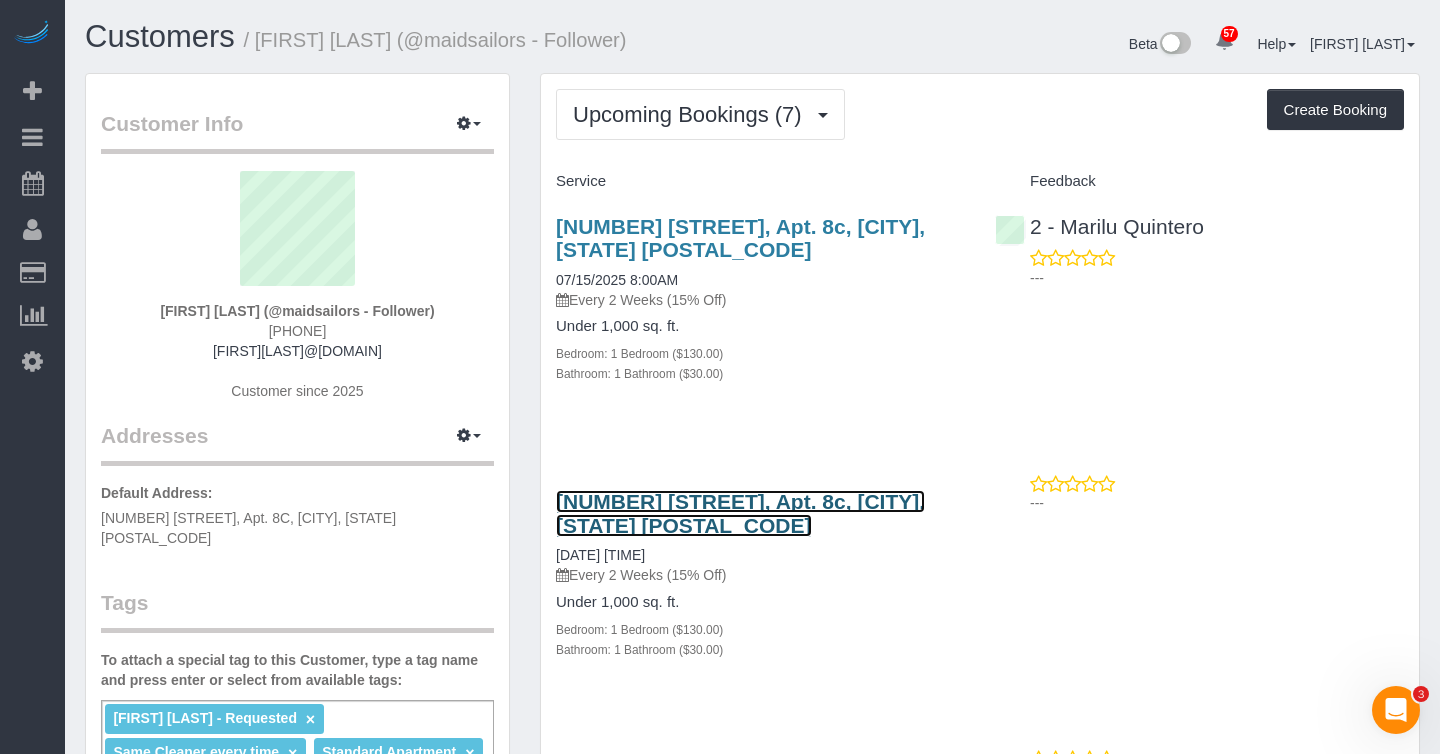 click on "[NUMBER] [STREET], Apt. [NUMBER][LETTER], [CITY], [STATE] [POSTAL_CODE]" at bounding box center (740, 513) 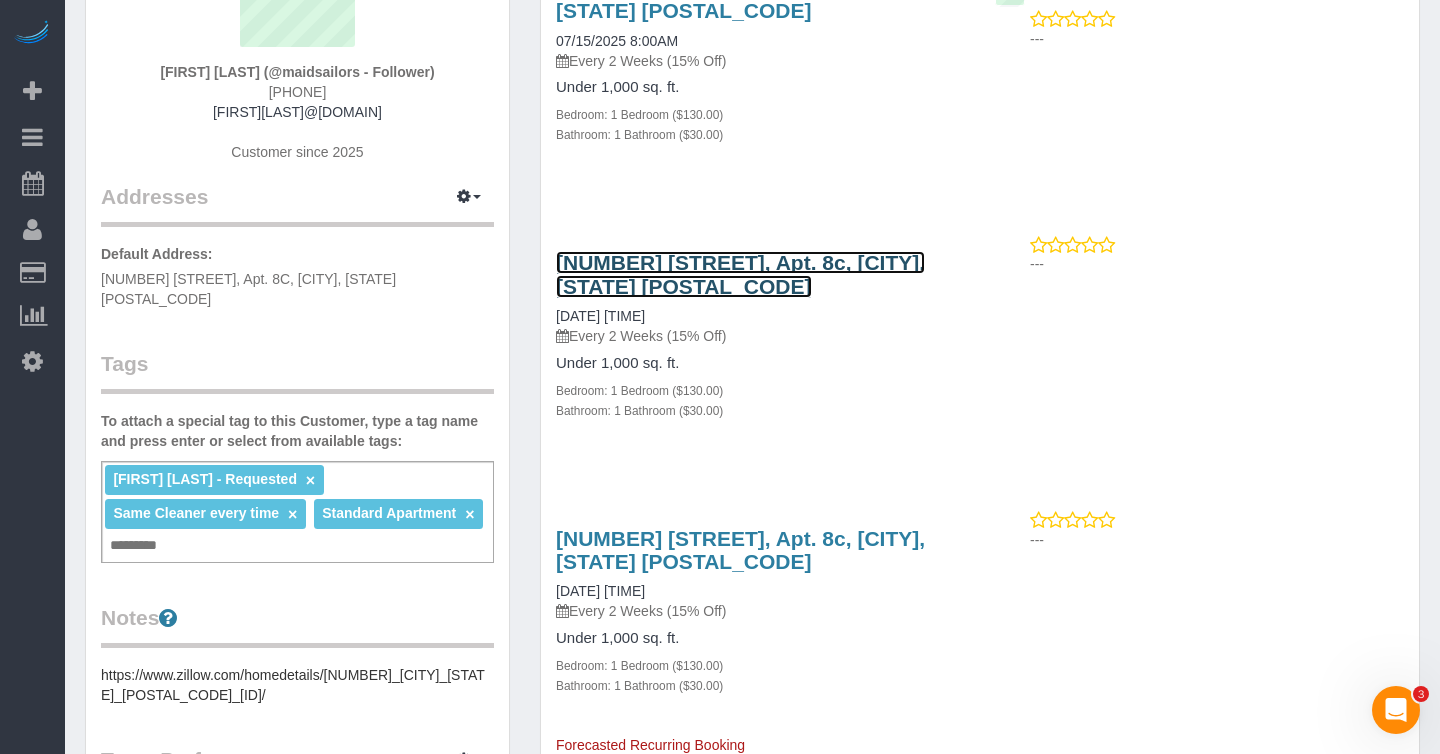 scroll, scrollTop: 0, scrollLeft: 0, axis: both 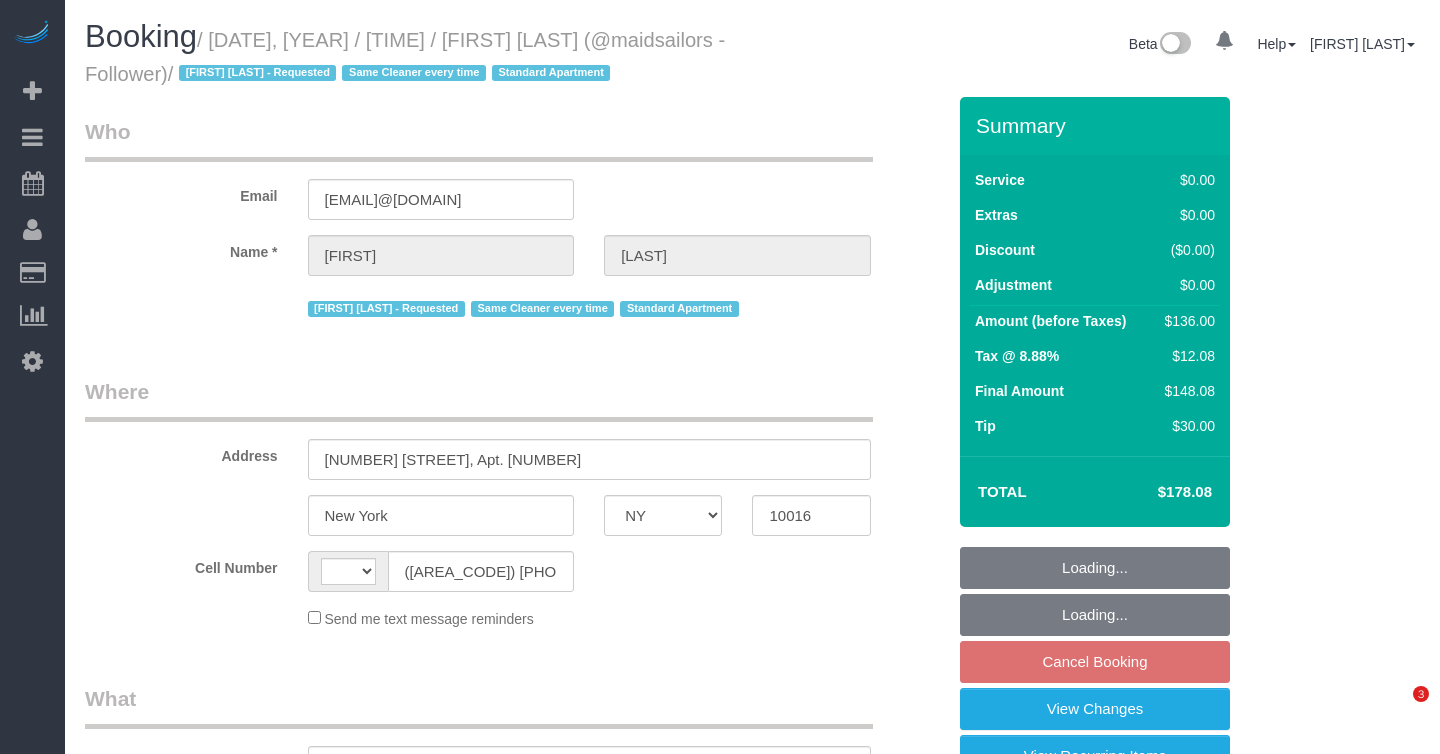 select on "NY" 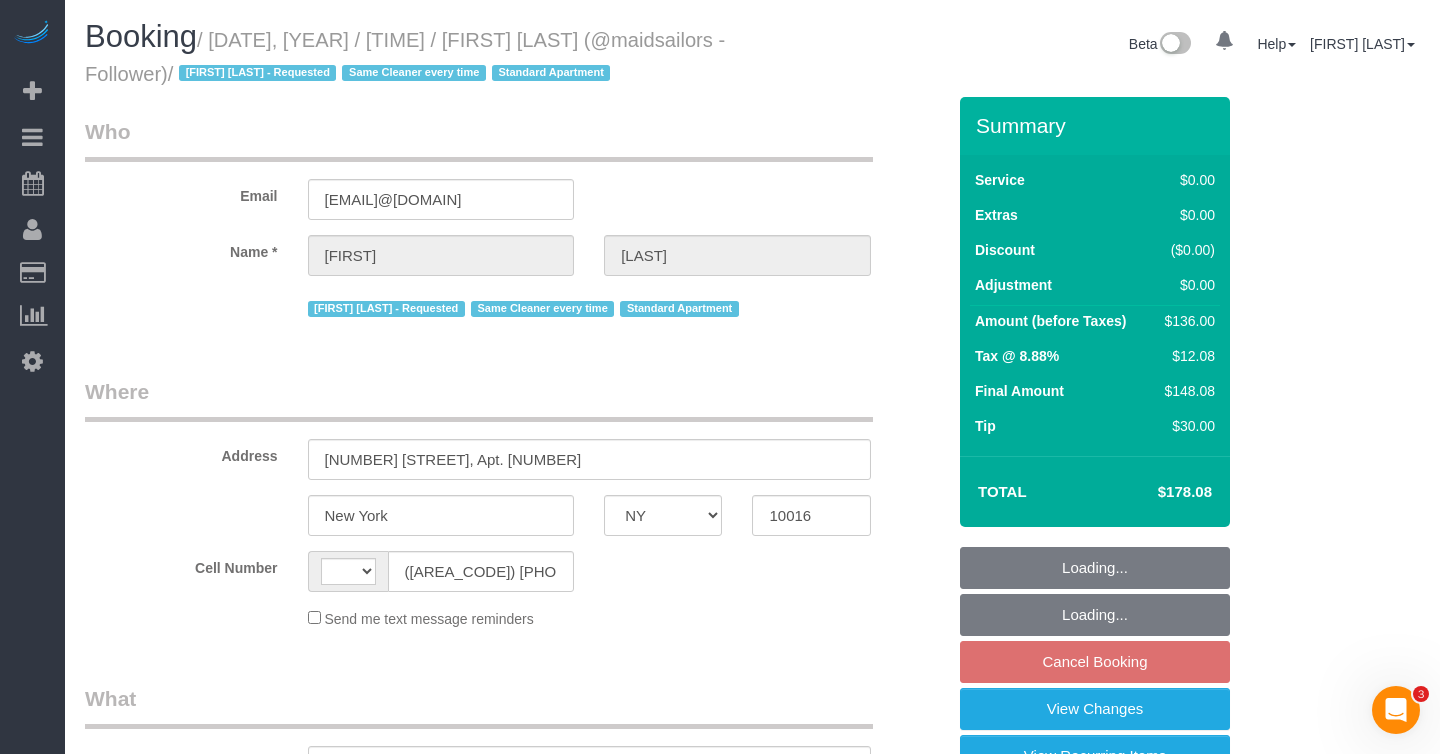 scroll, scrollTop: 0, scrollLeft: 0, axis: both 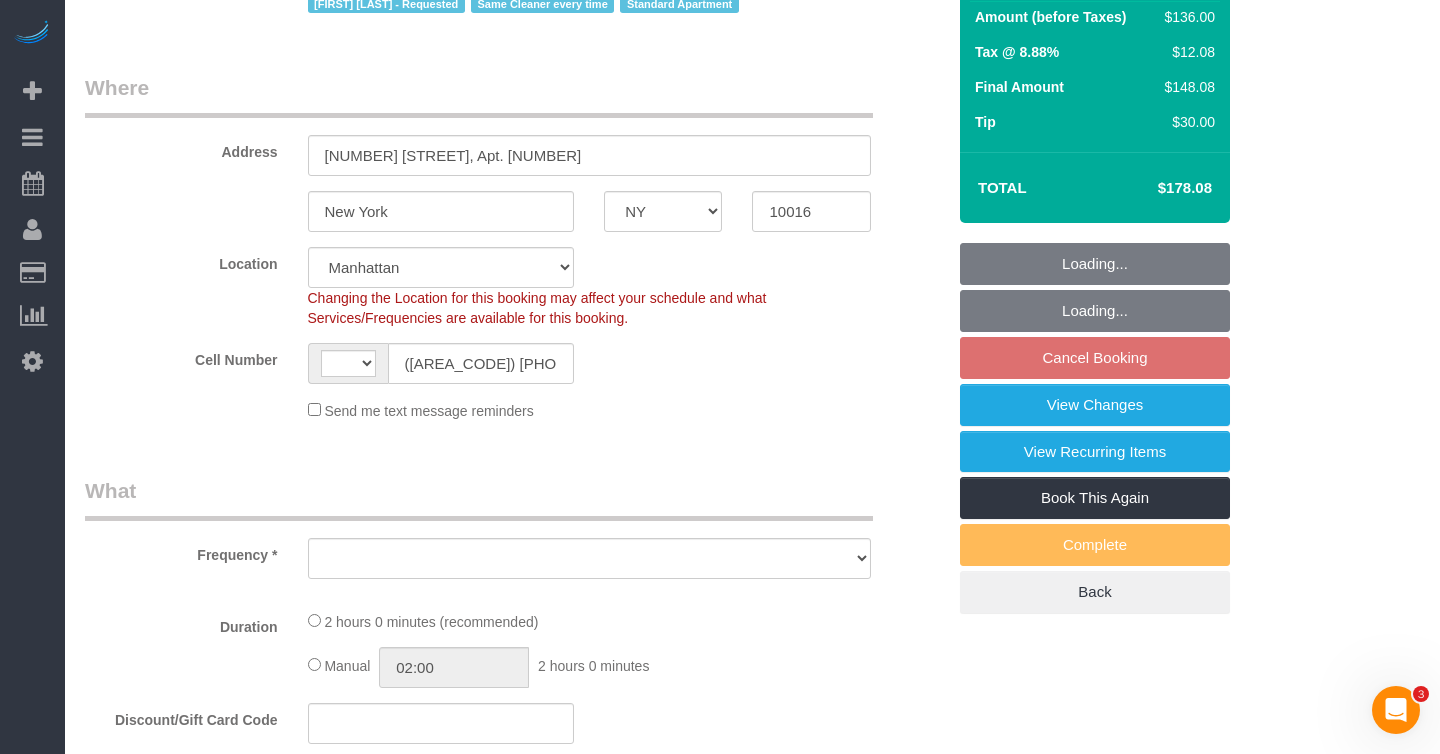 select on "string:US" 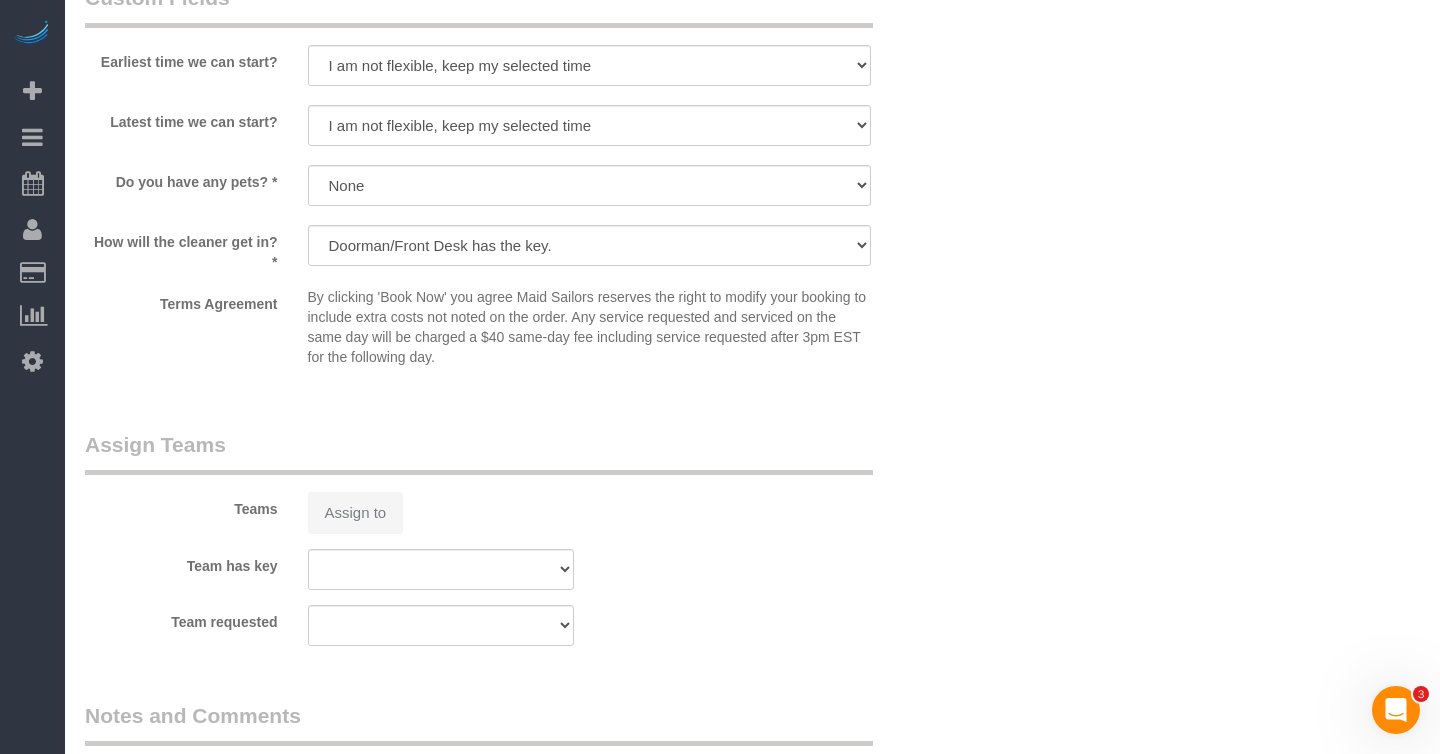 select on "object:966" 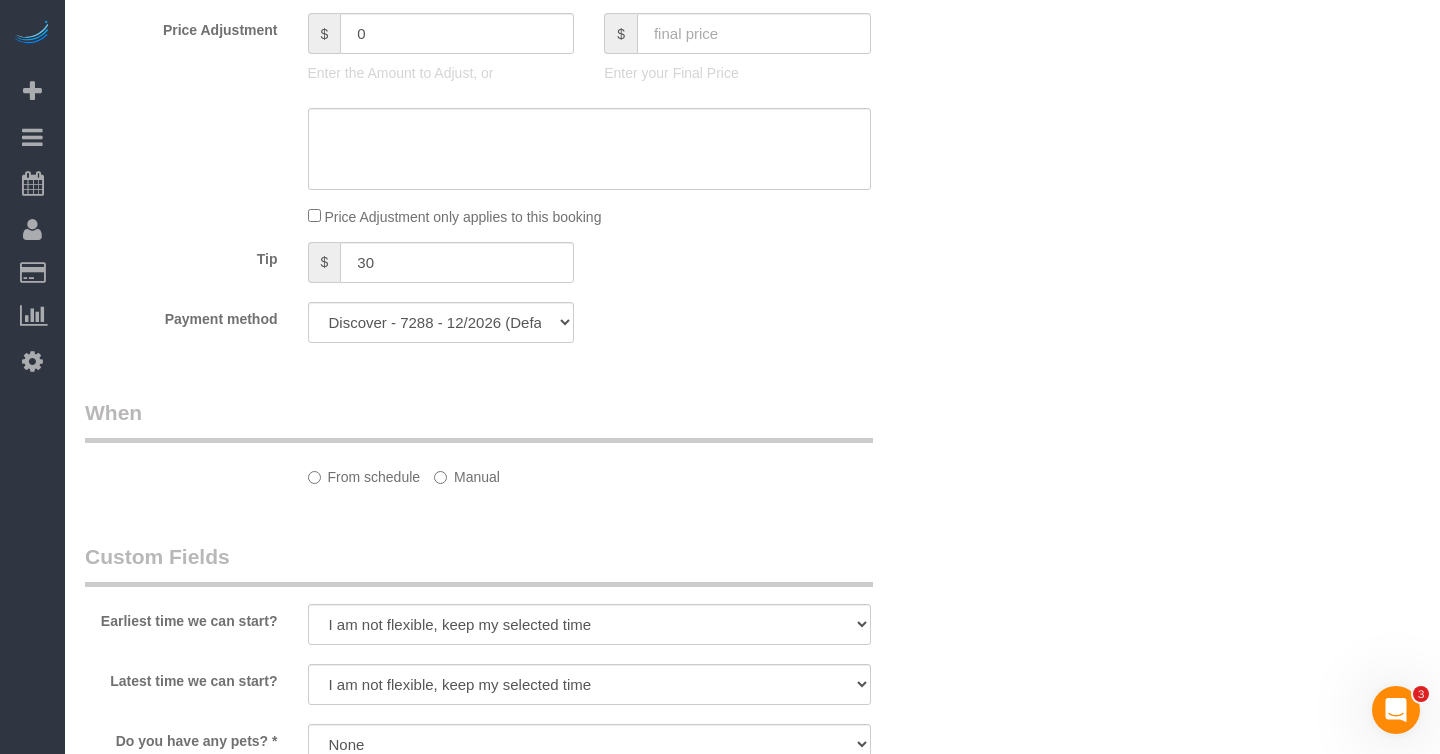 select on "object:1078" 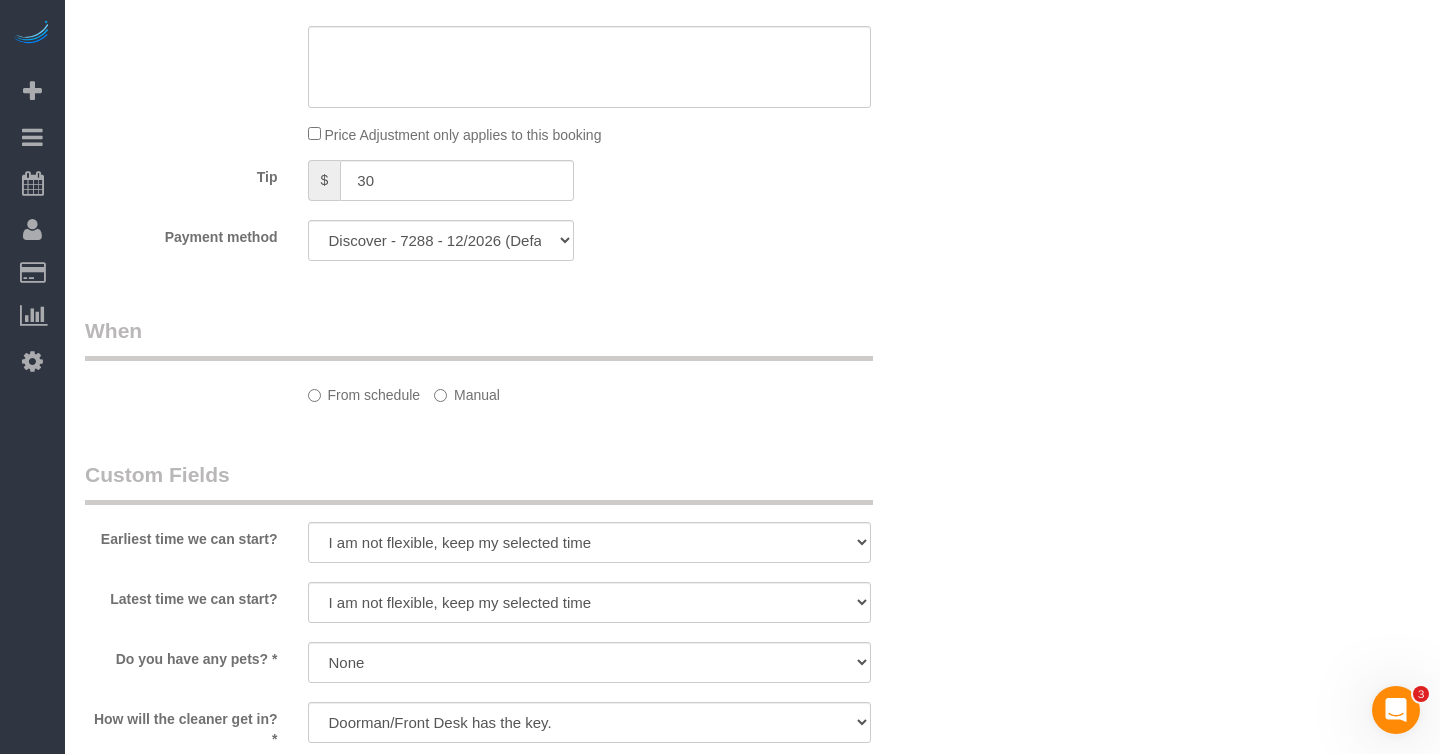 select on "spot6" 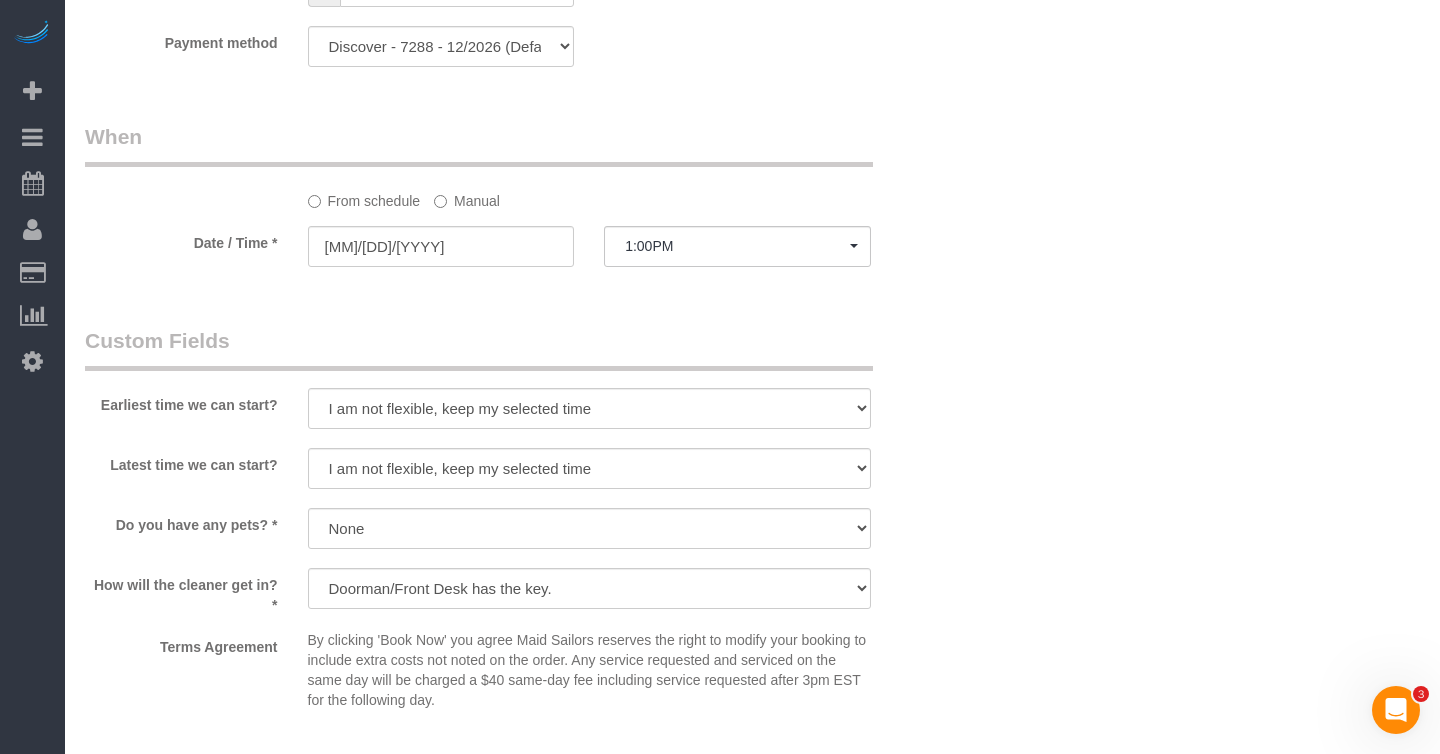 select on "1" 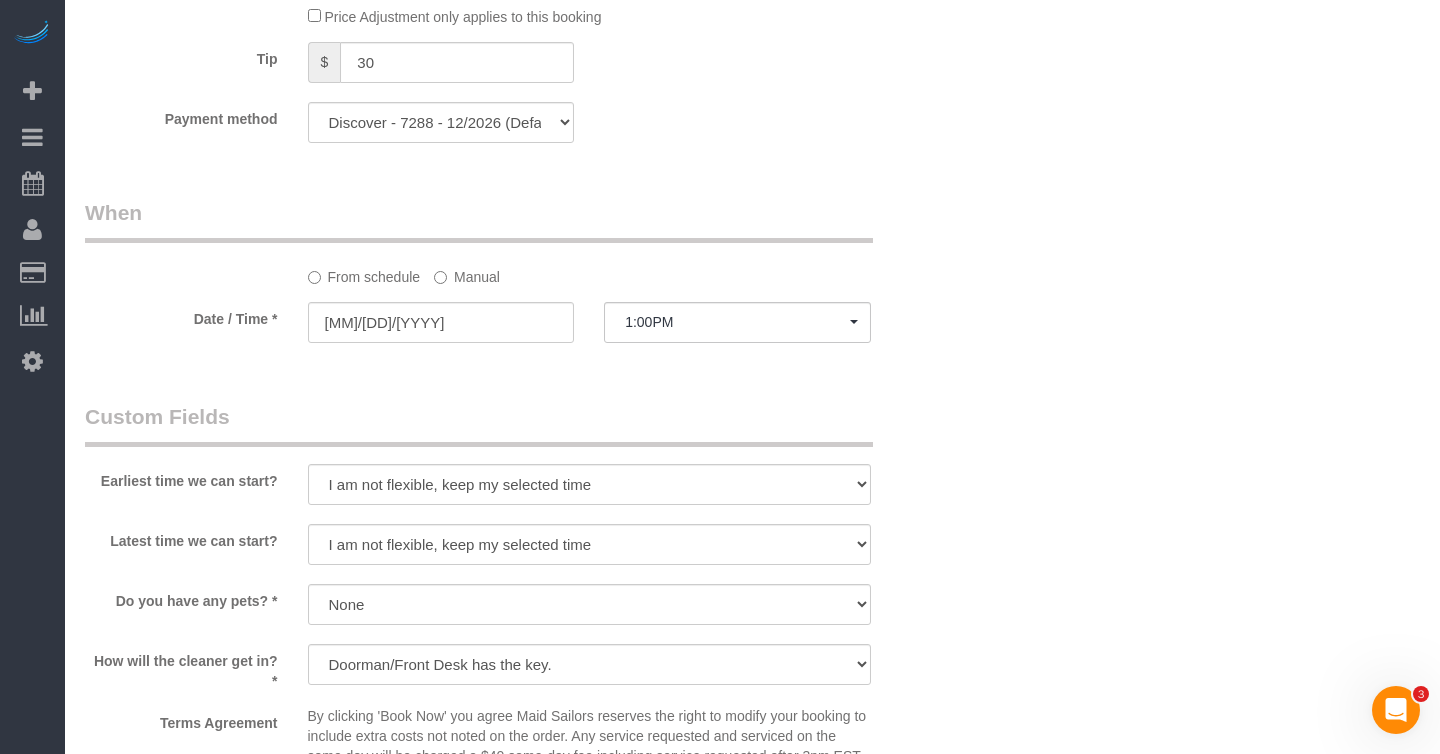 scroll, scrollTop: 1864, scrollLeft: 0, axis: vertical 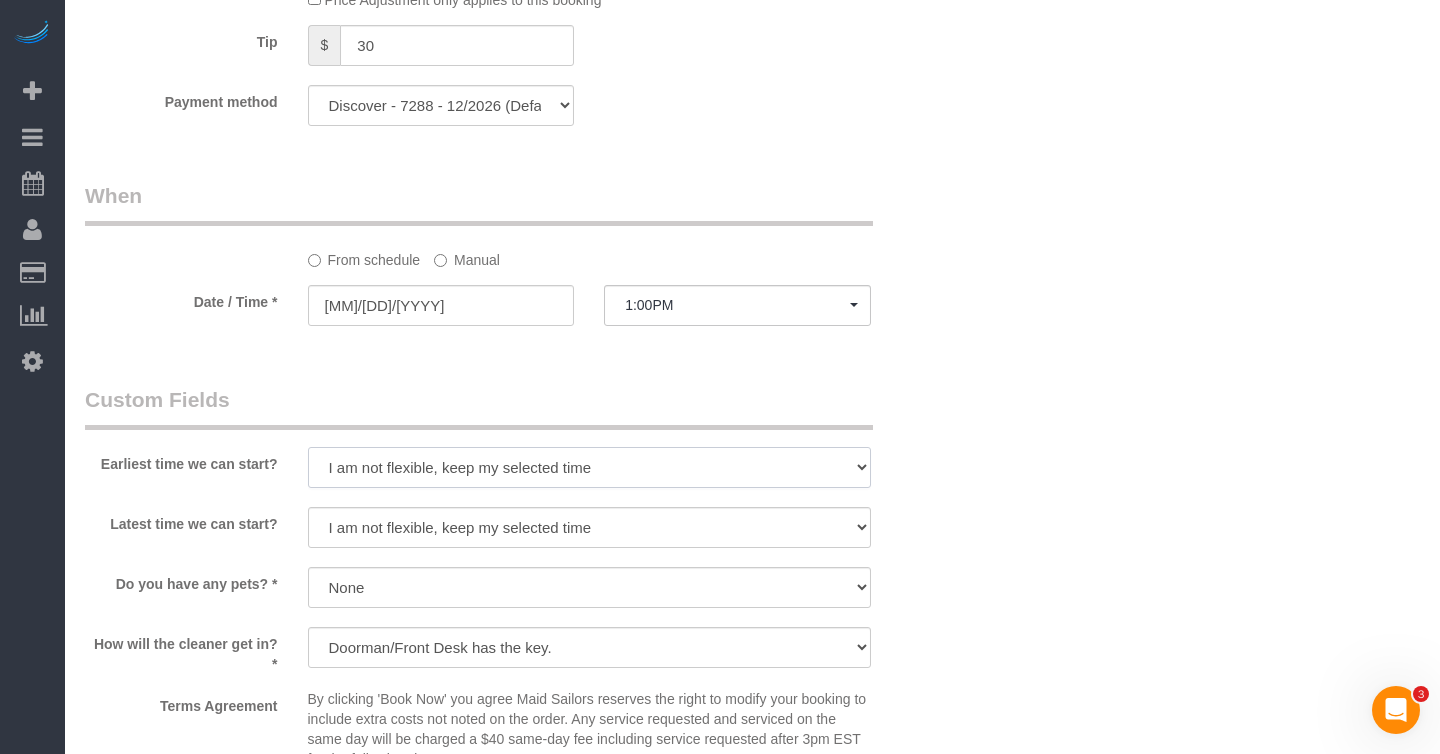 click on "I am not flexible, keep my selected time 8:00 AM 9:00 AM 10:00 AM 11:00 AM 12:00 PM 1:00 PM 2:00 PM 3:00 PM 4:00 PM 5:00 PM 6:00 PM 7:00 PM" at bounding box center (589, 467) 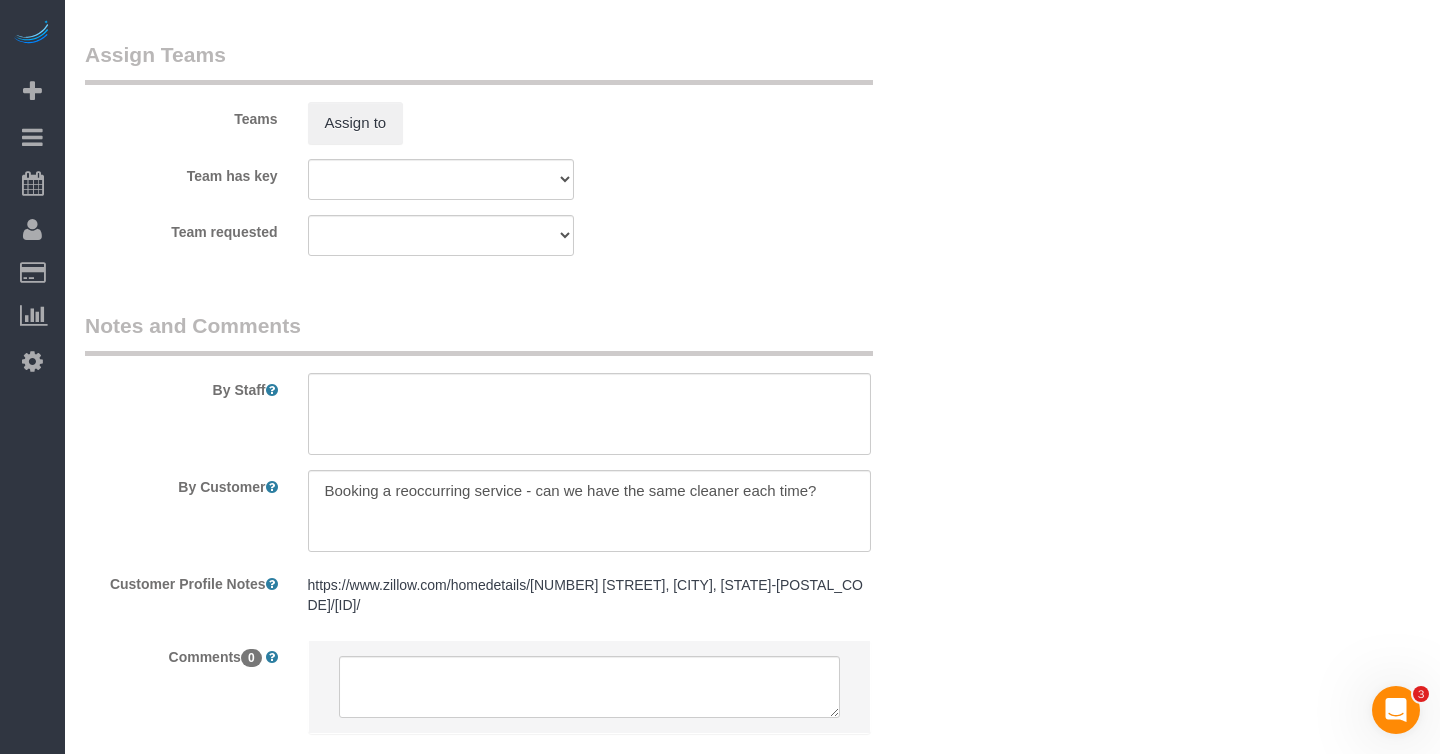 scroll, scrollTop: 2781, scrollLeft: 0, axis: vertical 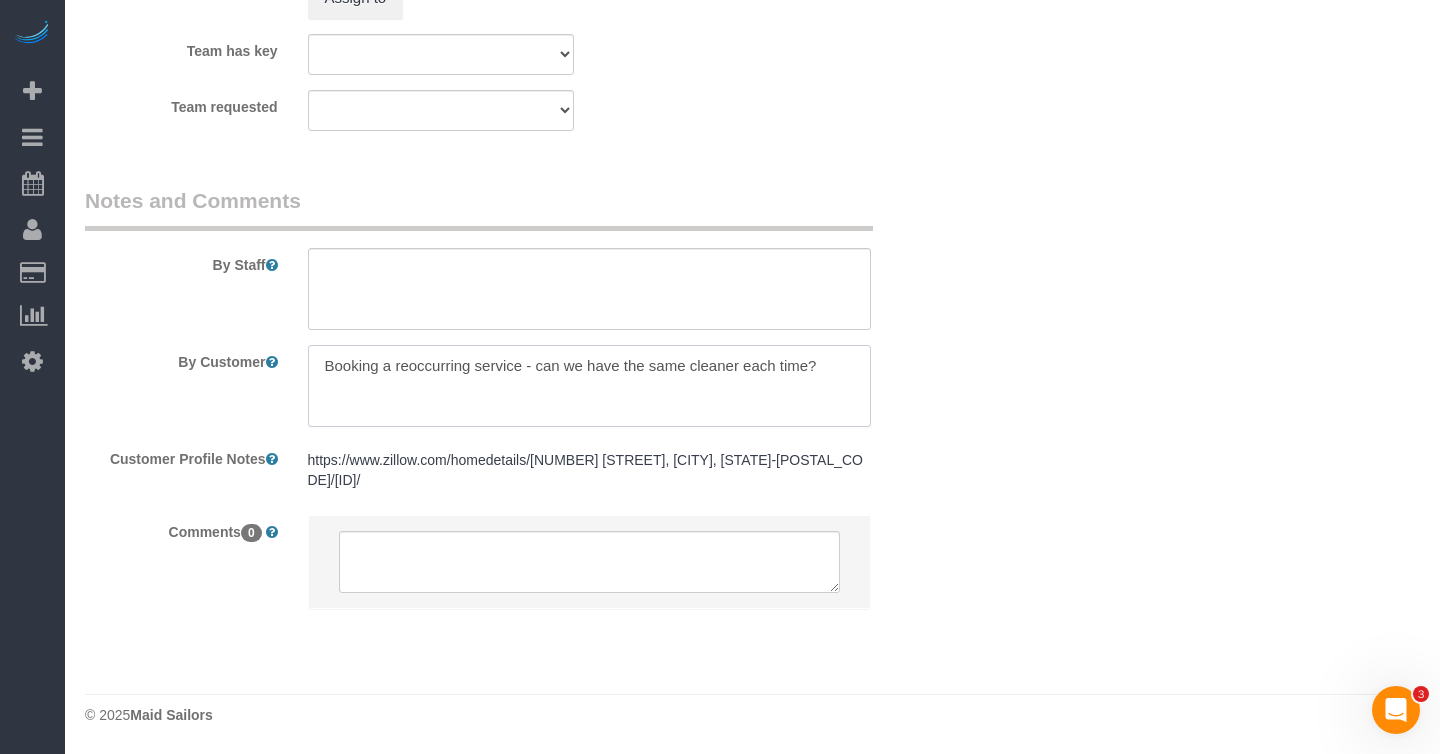click at bounding box center (589, 386) 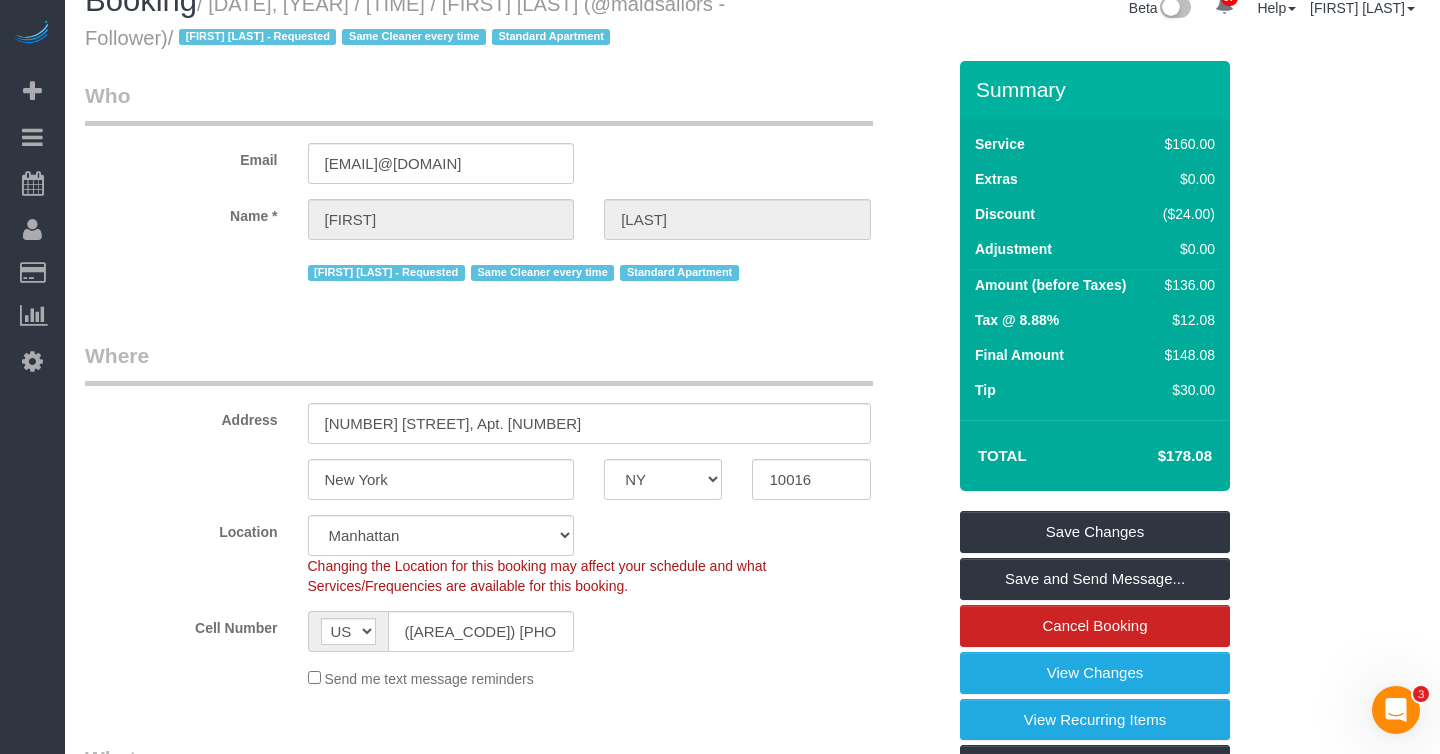 scroll, scrollTop: 95, scrollLeft: 0, axis: vertical 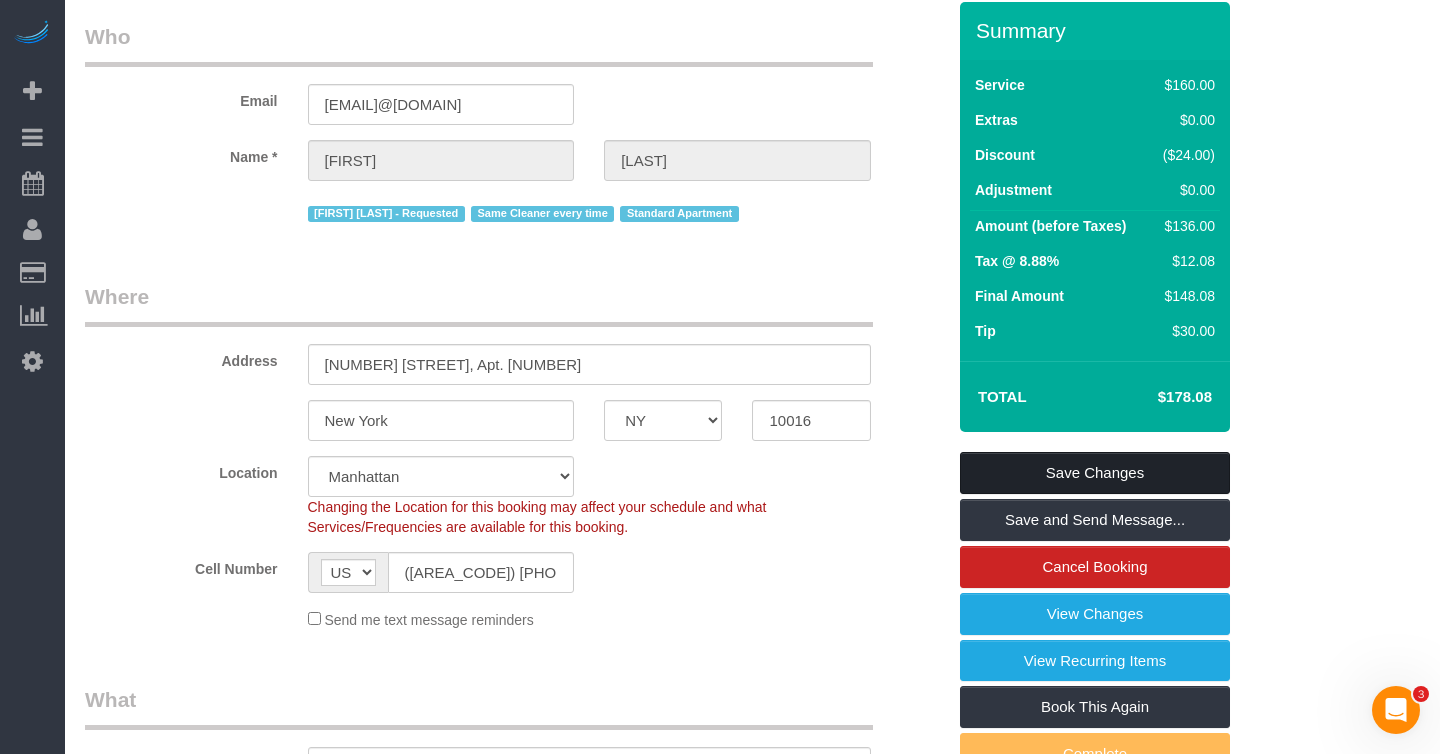 type 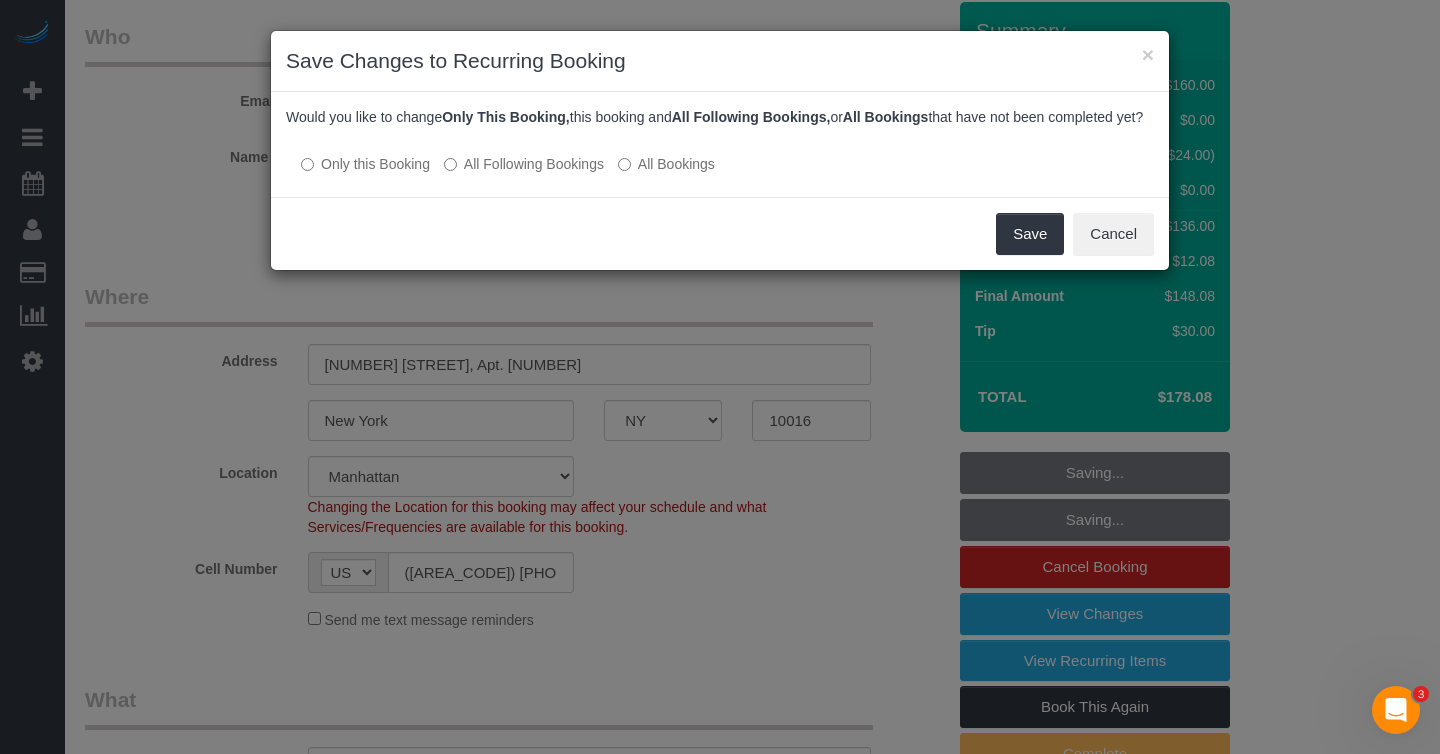 click on "All Following Bookings" at bounding box center (524, 164) 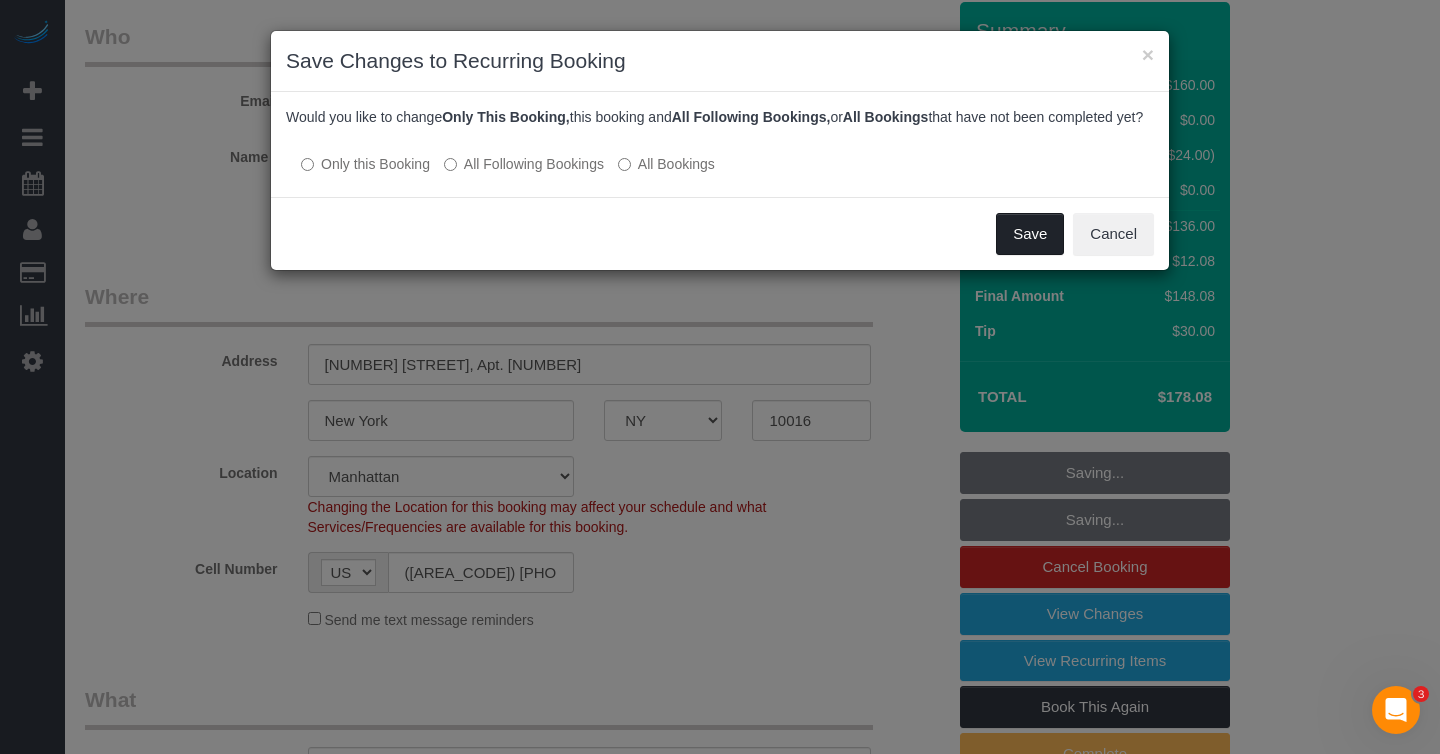click on "Save" at bounding box center [1030, 234] 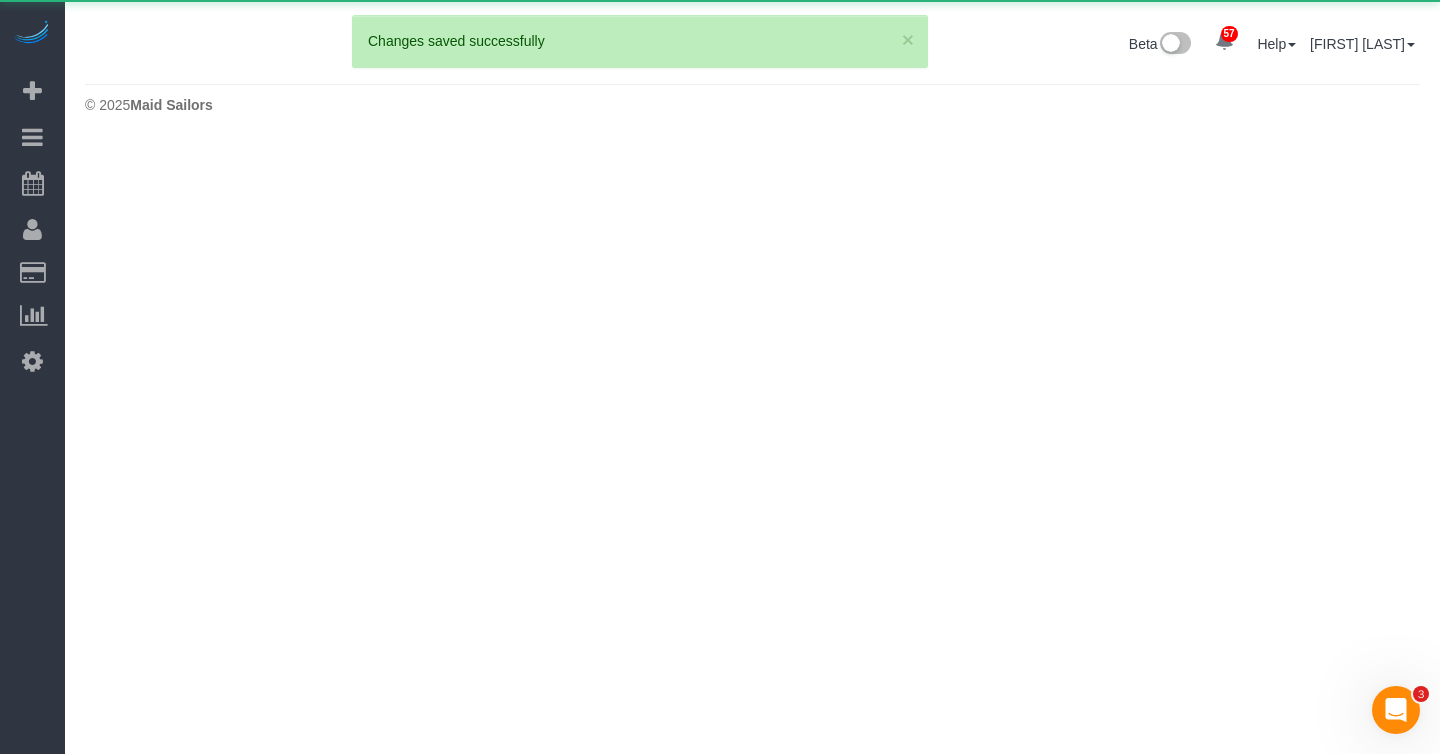 scroll, scrollTop: 0, scrollLeft: 0, axis: both 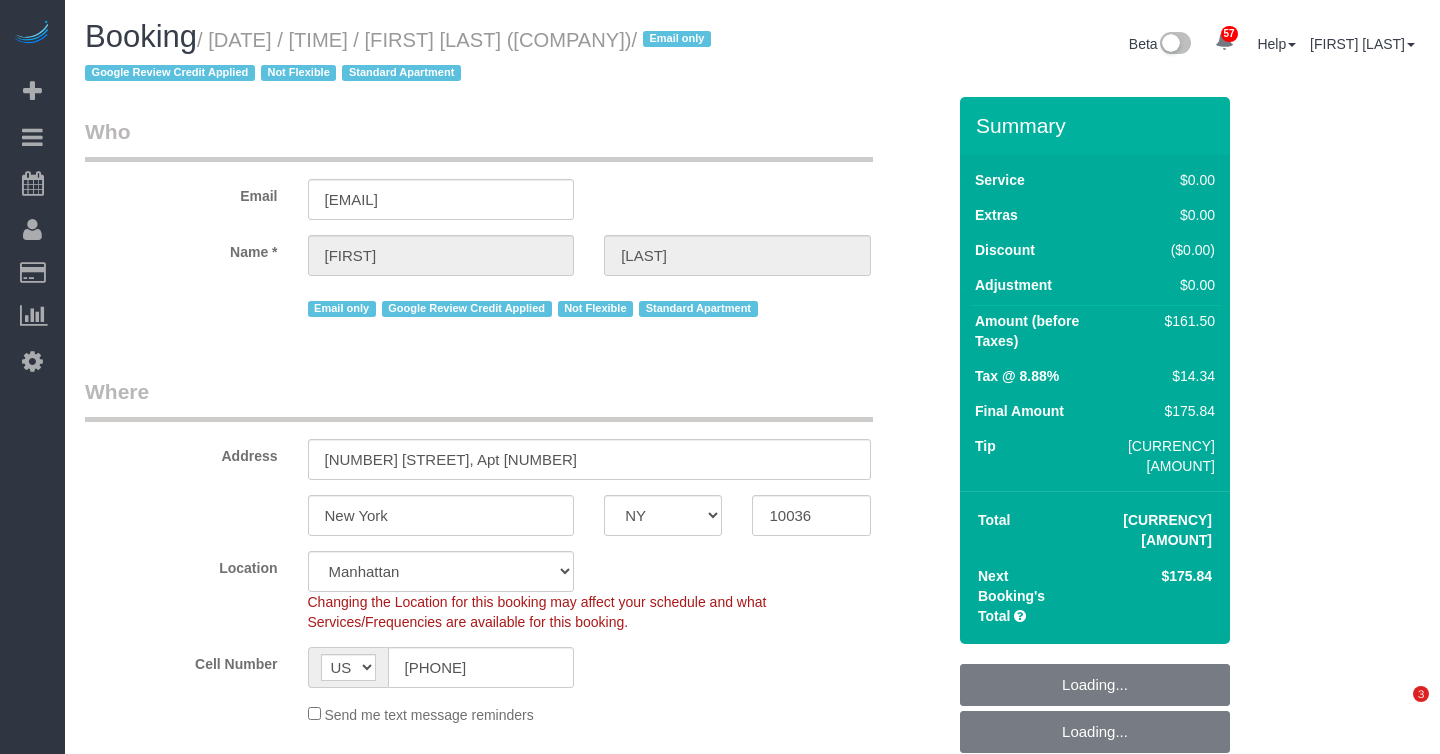 select on "NY" 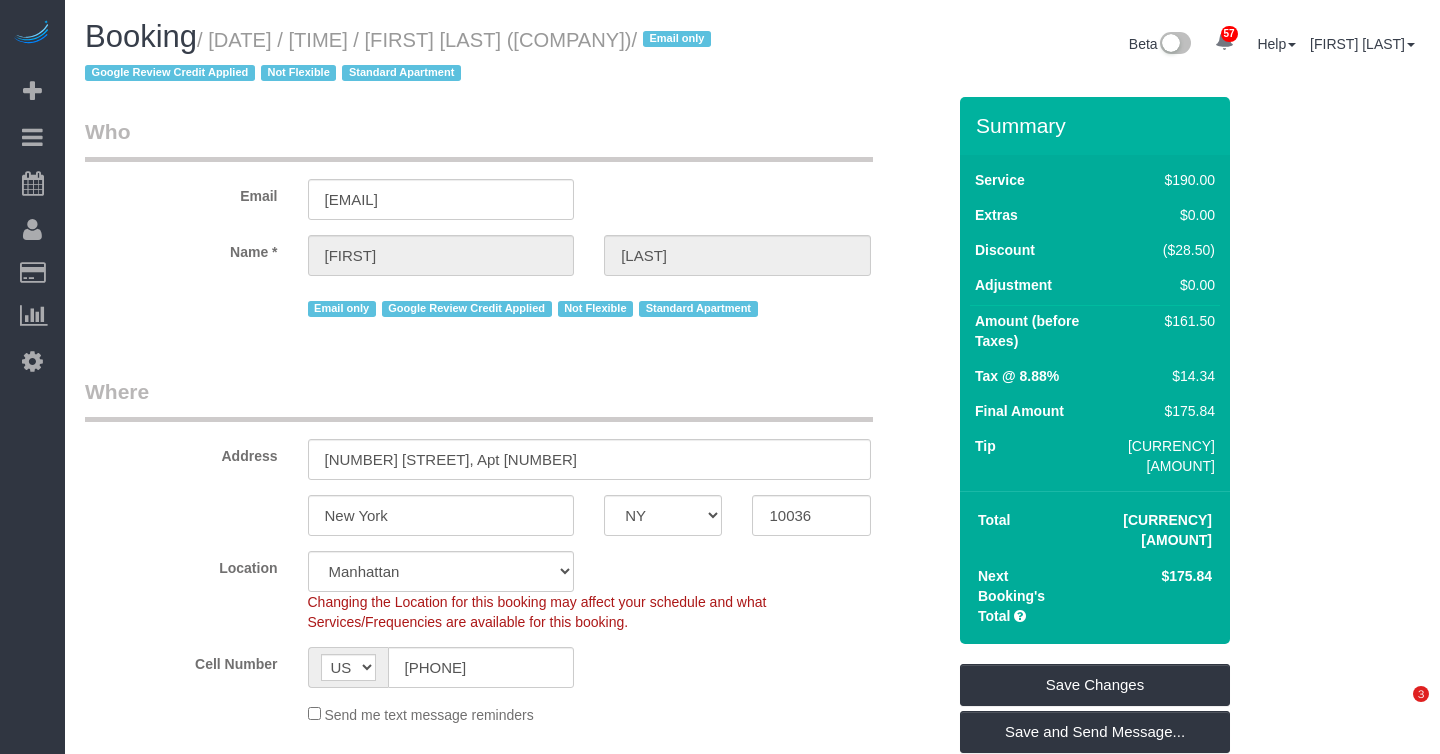 scroll, scrollTop: 0, scrollLeft: 0, axis: both 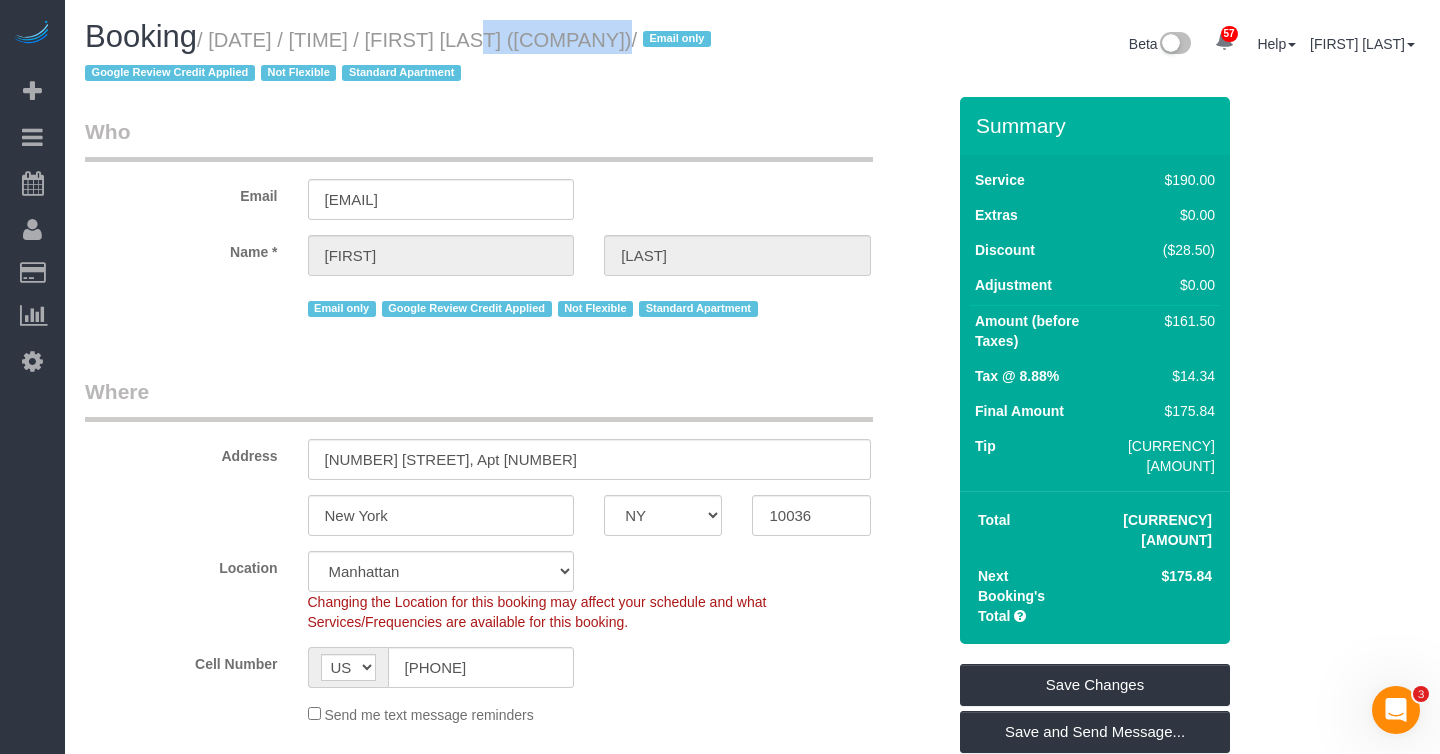 drag, startPoint x: 464, startPoint y: 42, endPoint x: 616, endPoint y: 41, distance: 152.0033 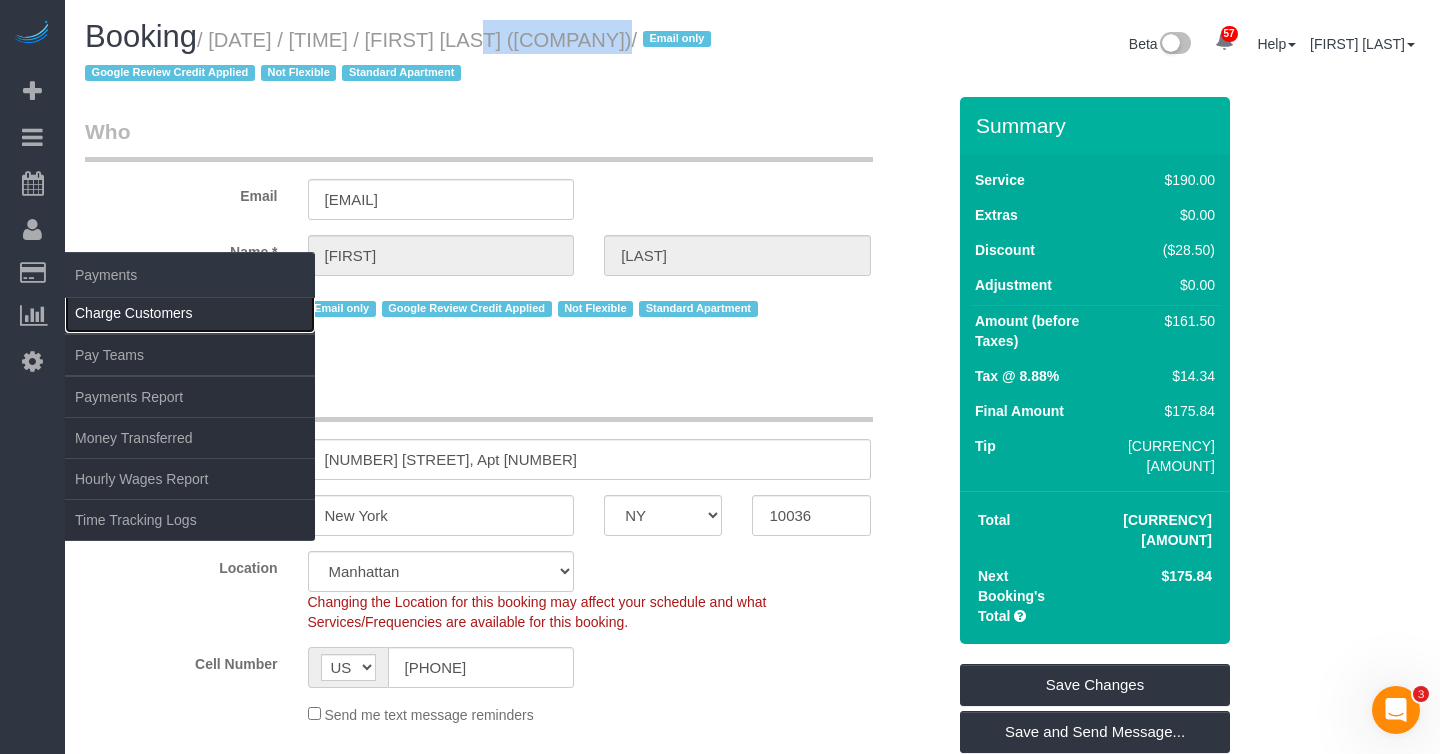 click on "Charge Customers" at bounding box center (190, 313) 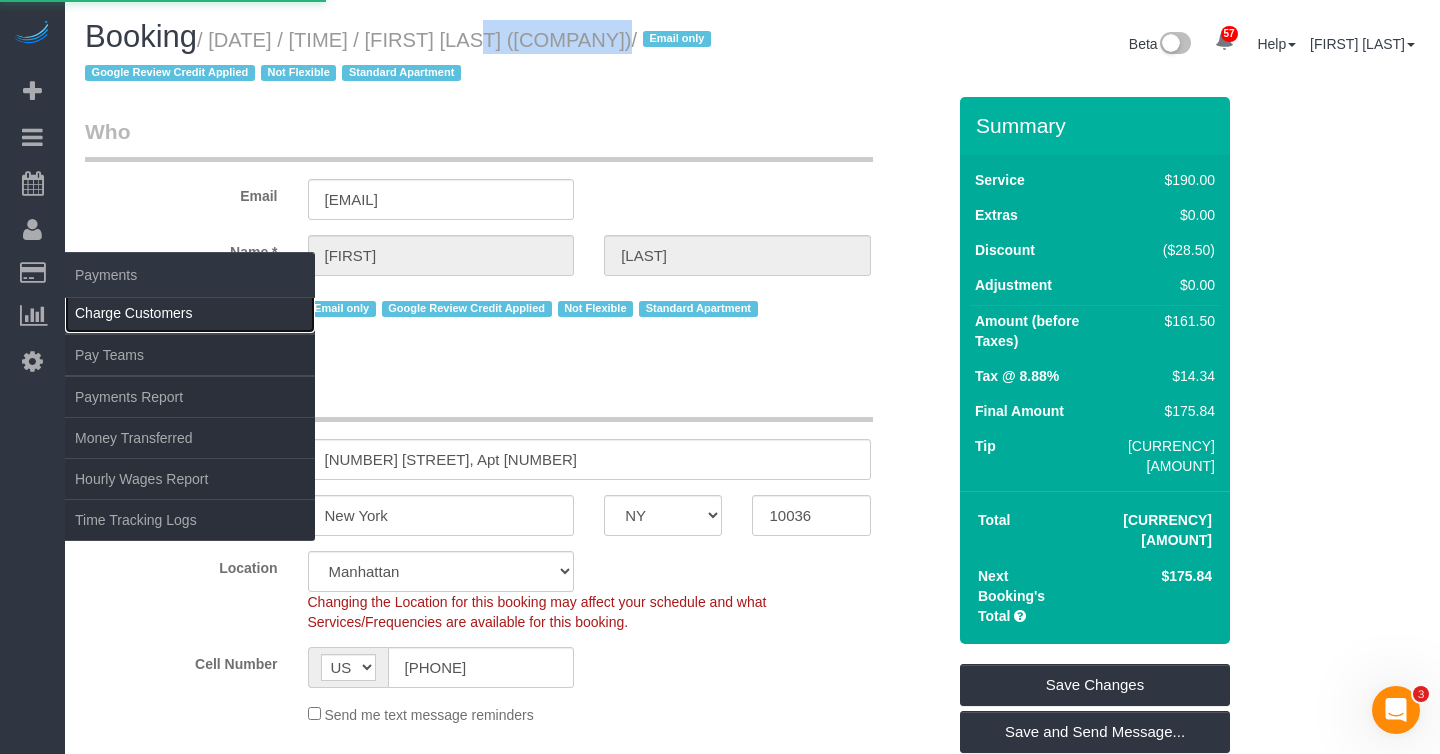 select 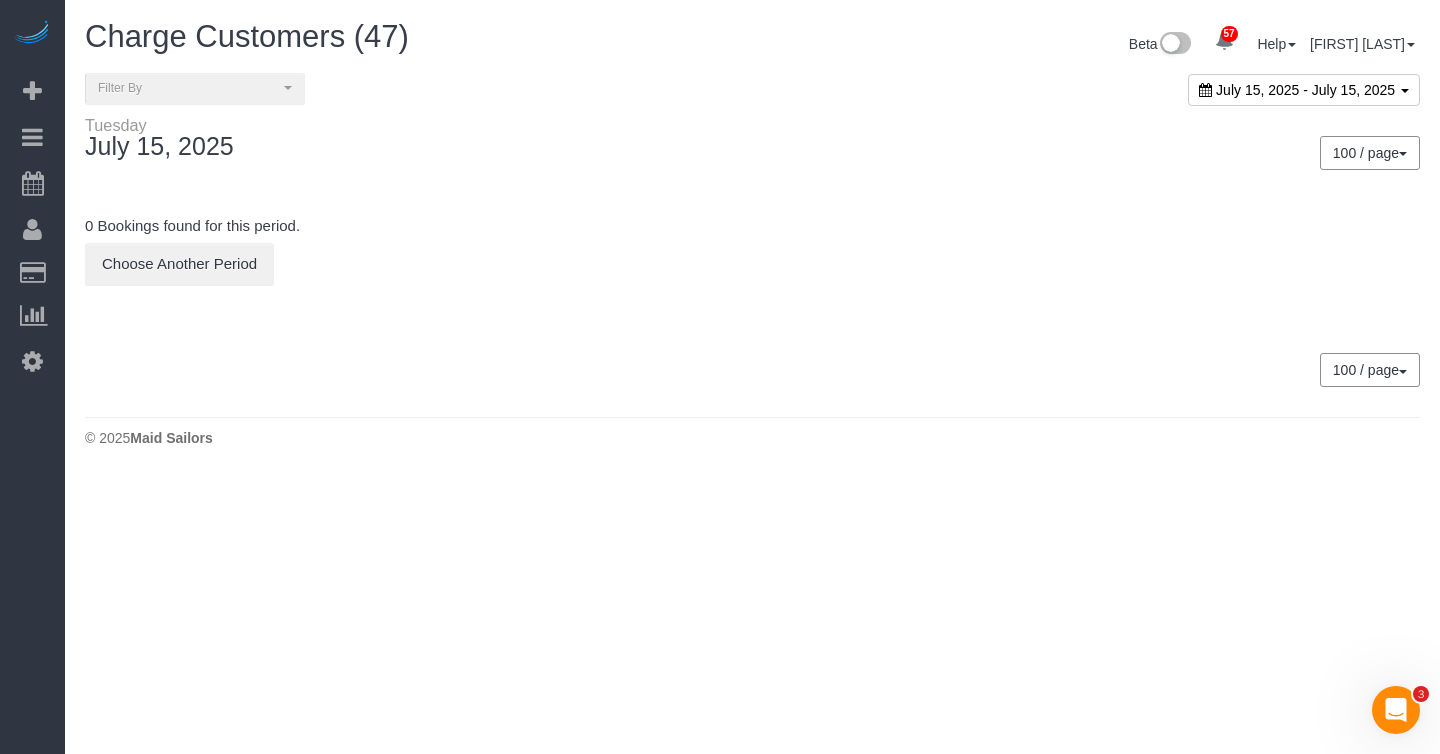 click on "July 15, 2025 - July 15, 2025" at bounding box center (1305, 90) 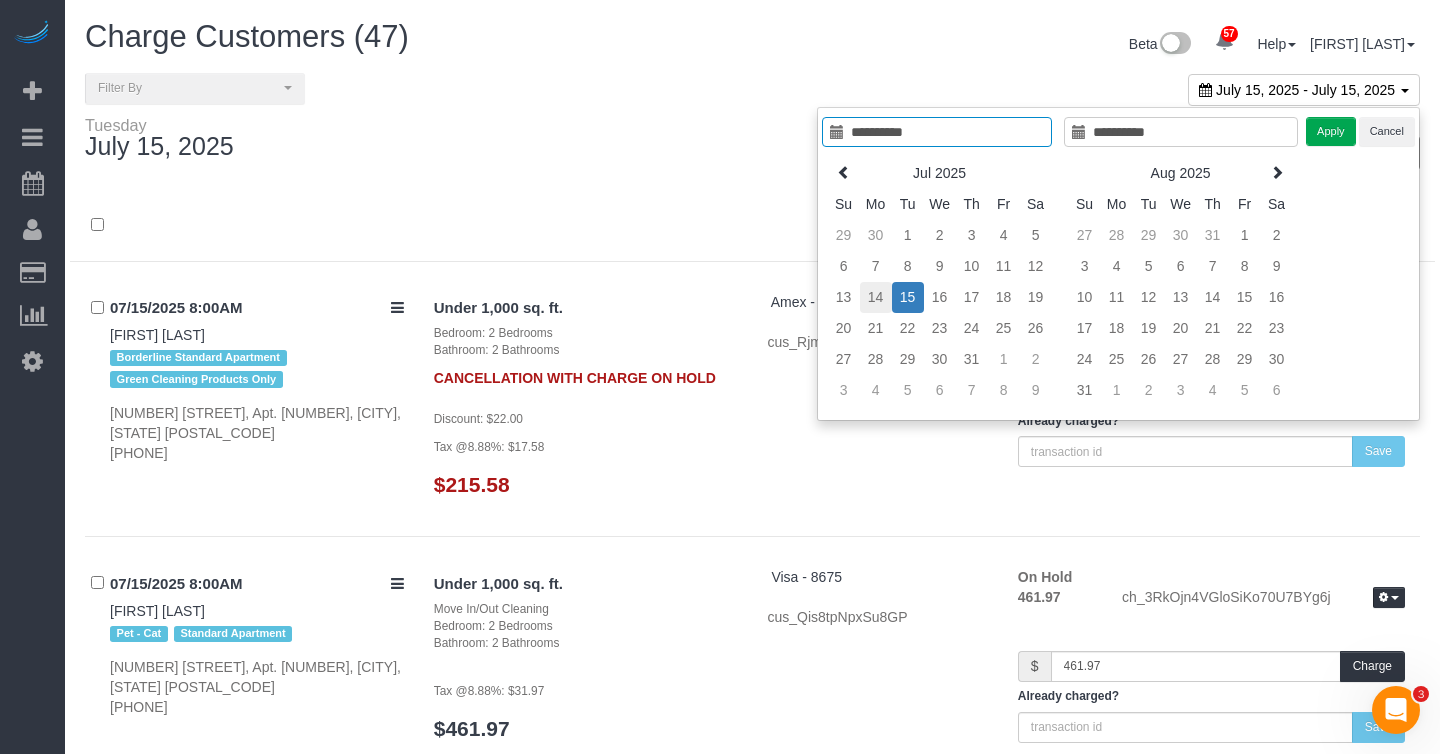 type on "**********" 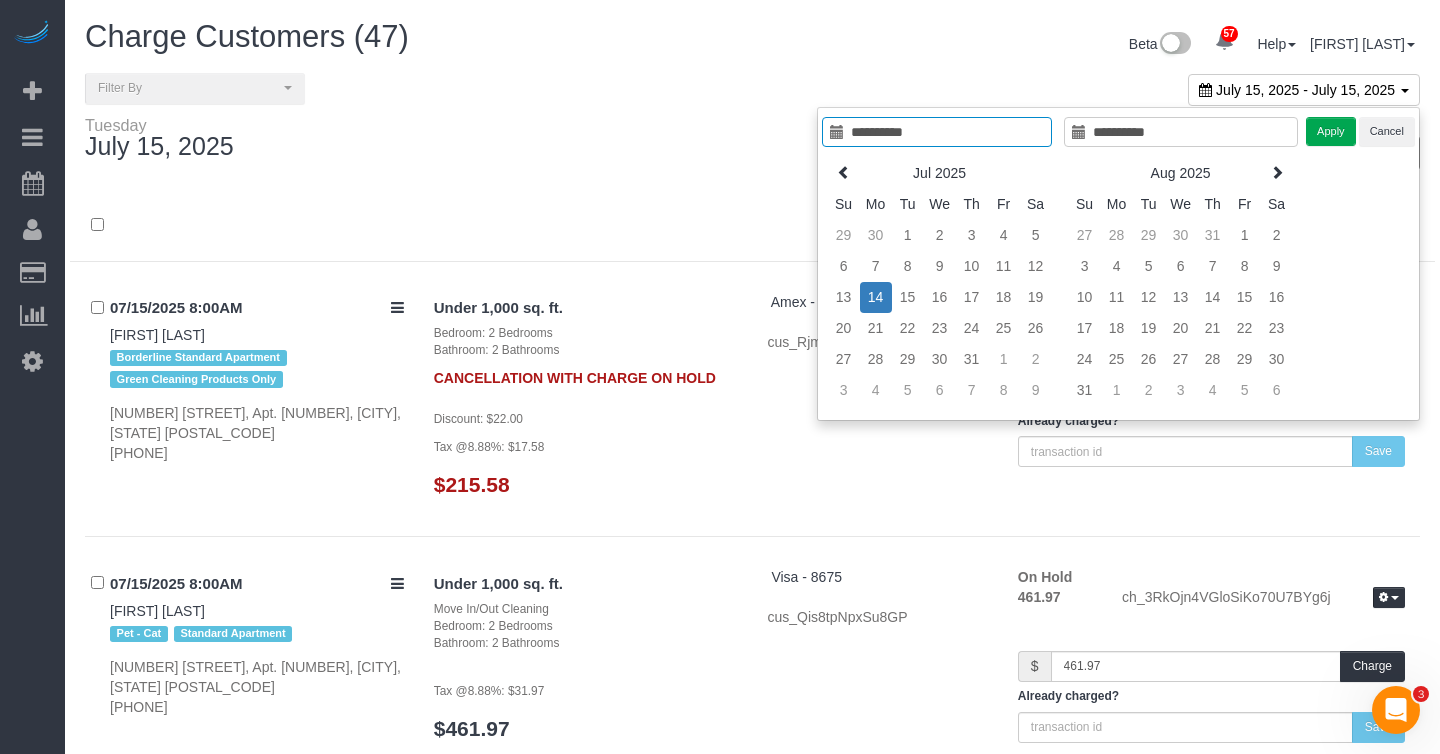 type on "**********" 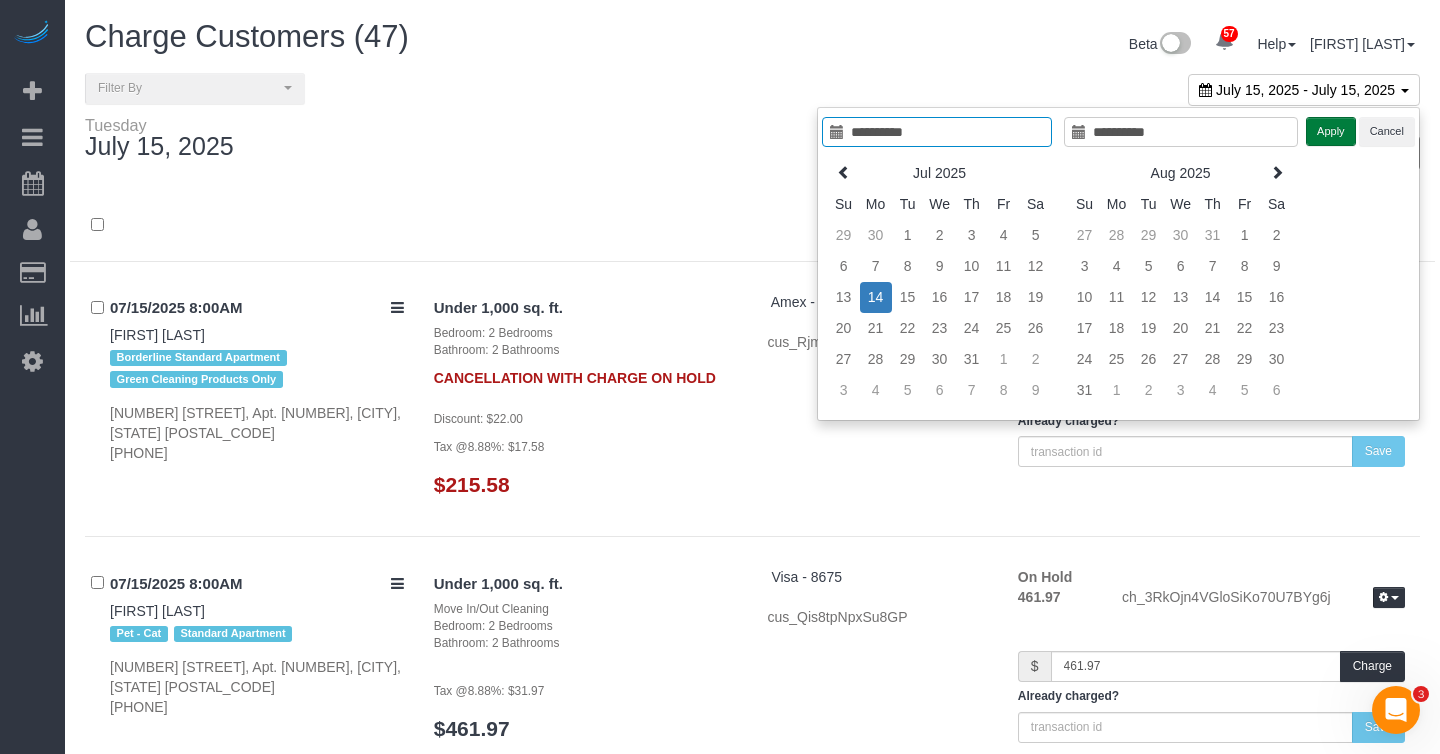 click on "Apply" at bounding box center [1331, 131] 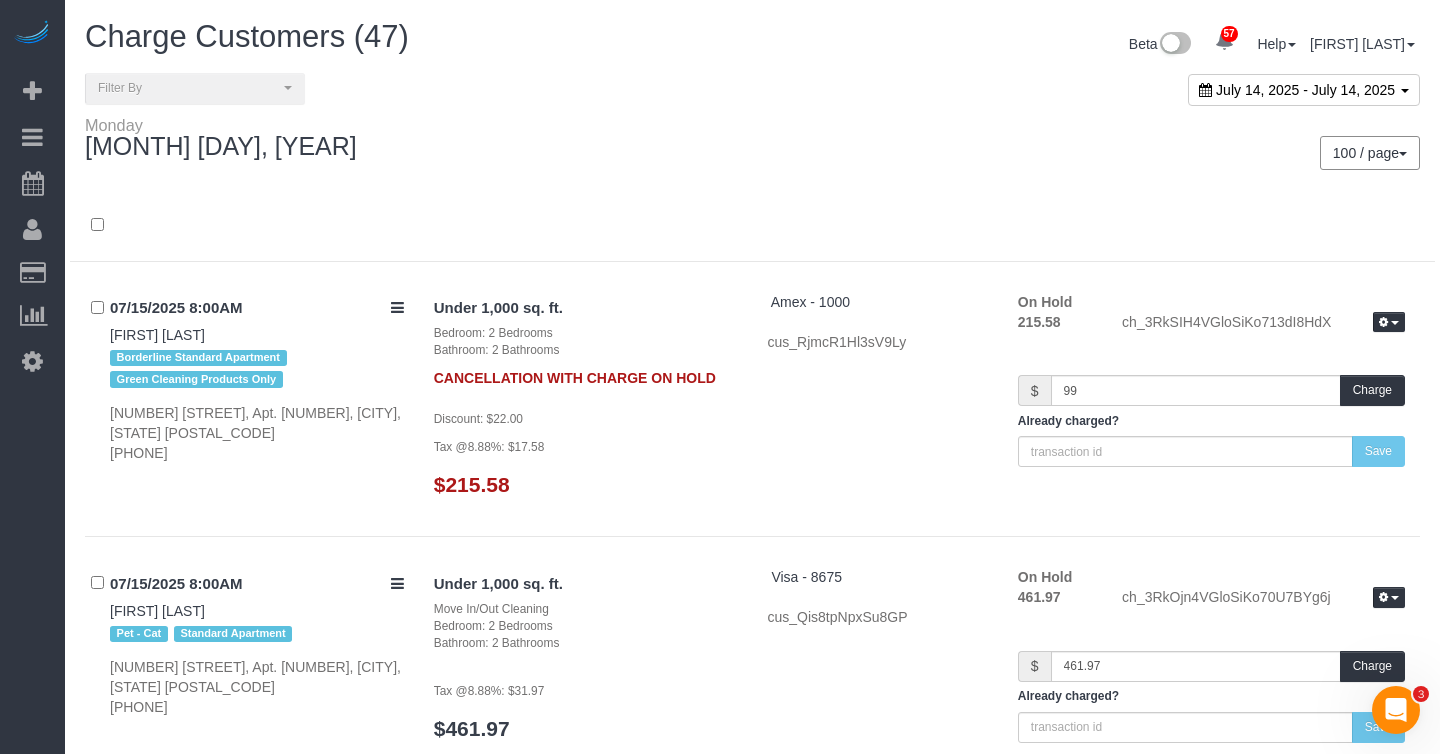 click on "100 / page
10 / page
20 / page
30 / page
40 / page
50 / page
100 / page" at bounding box center (1094, 153) 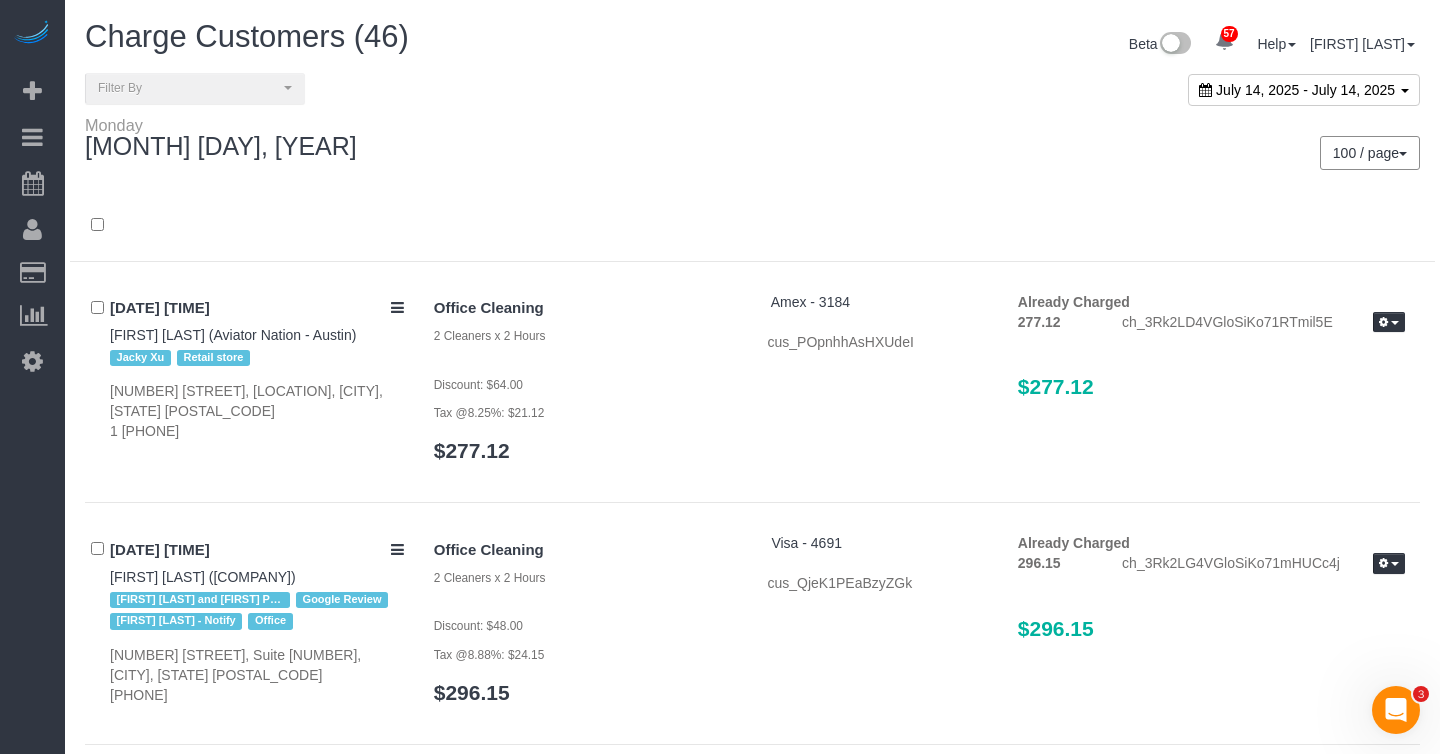 scroll, scrollTop: 7309, scrollLeft: 0, axis: vertical 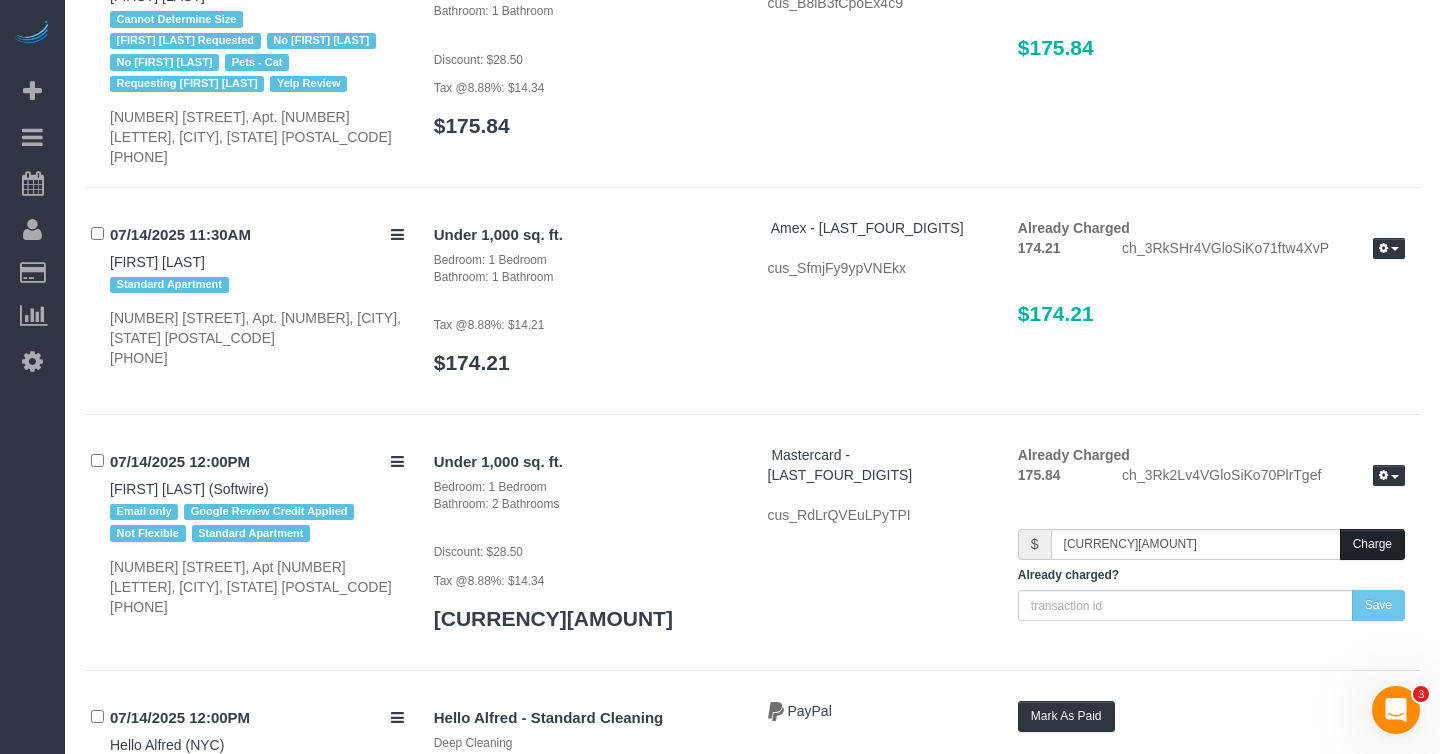 click on "Charge" at bounding box center (1372, 544) 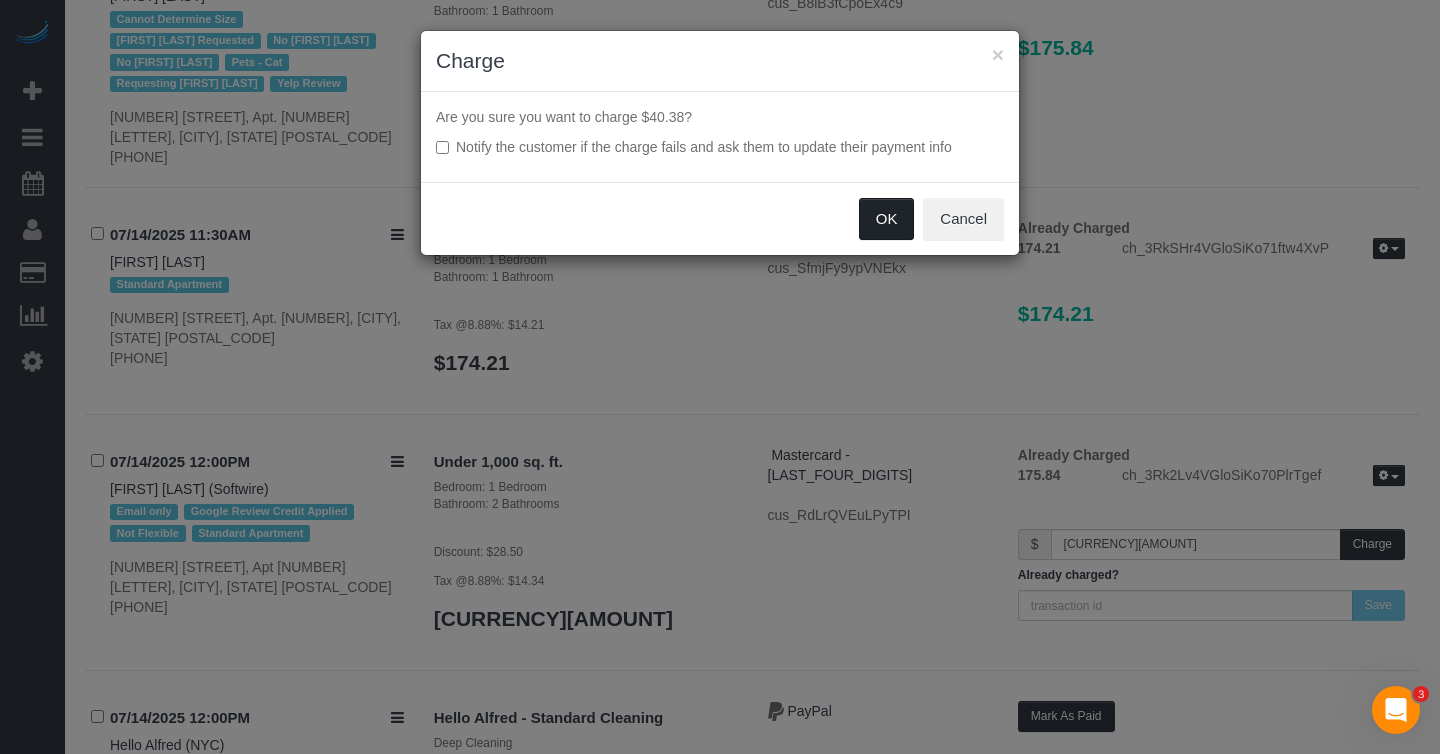 click on "OK" at bounding box center (887, 219) 